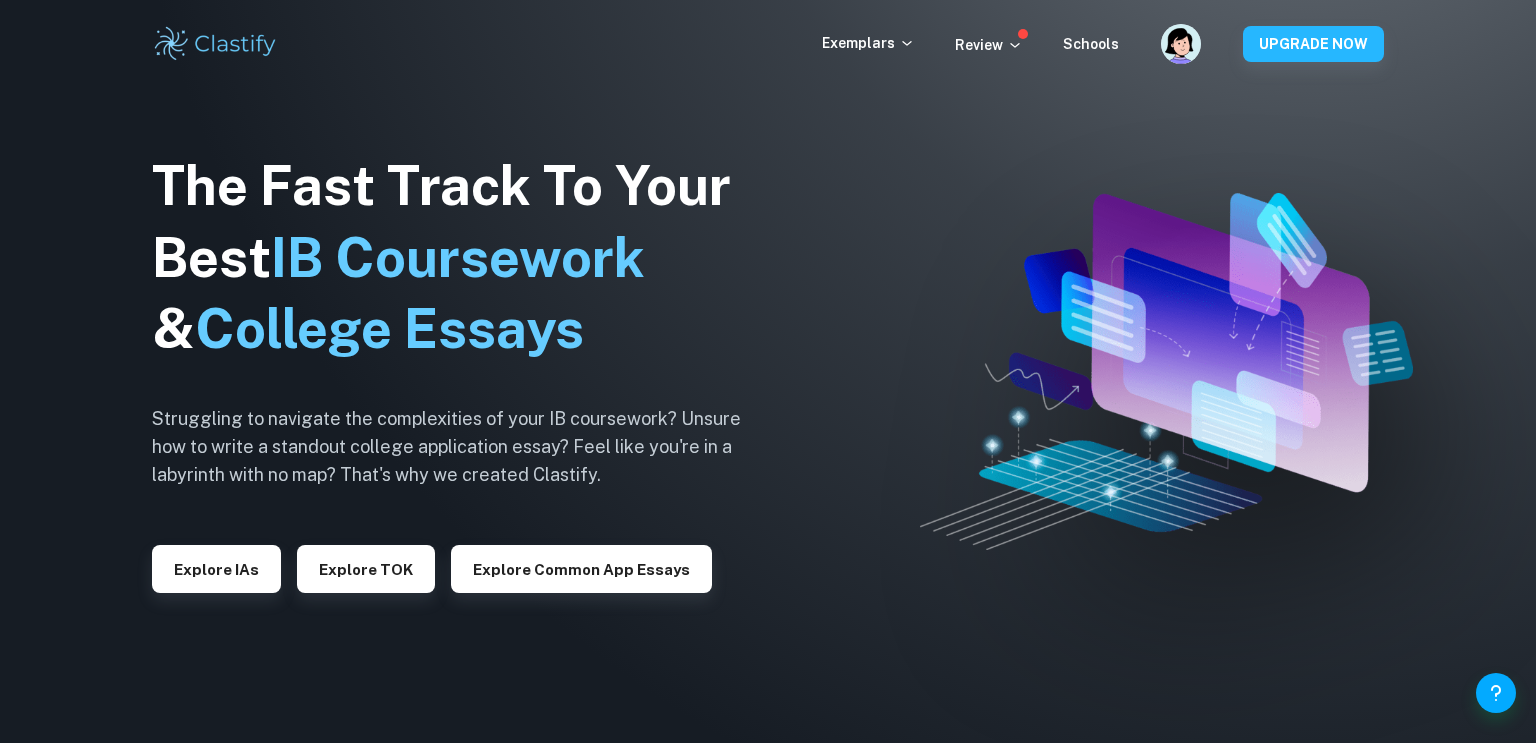 scroll, scrollTop: 0, scrollLeft: 0, axis: both 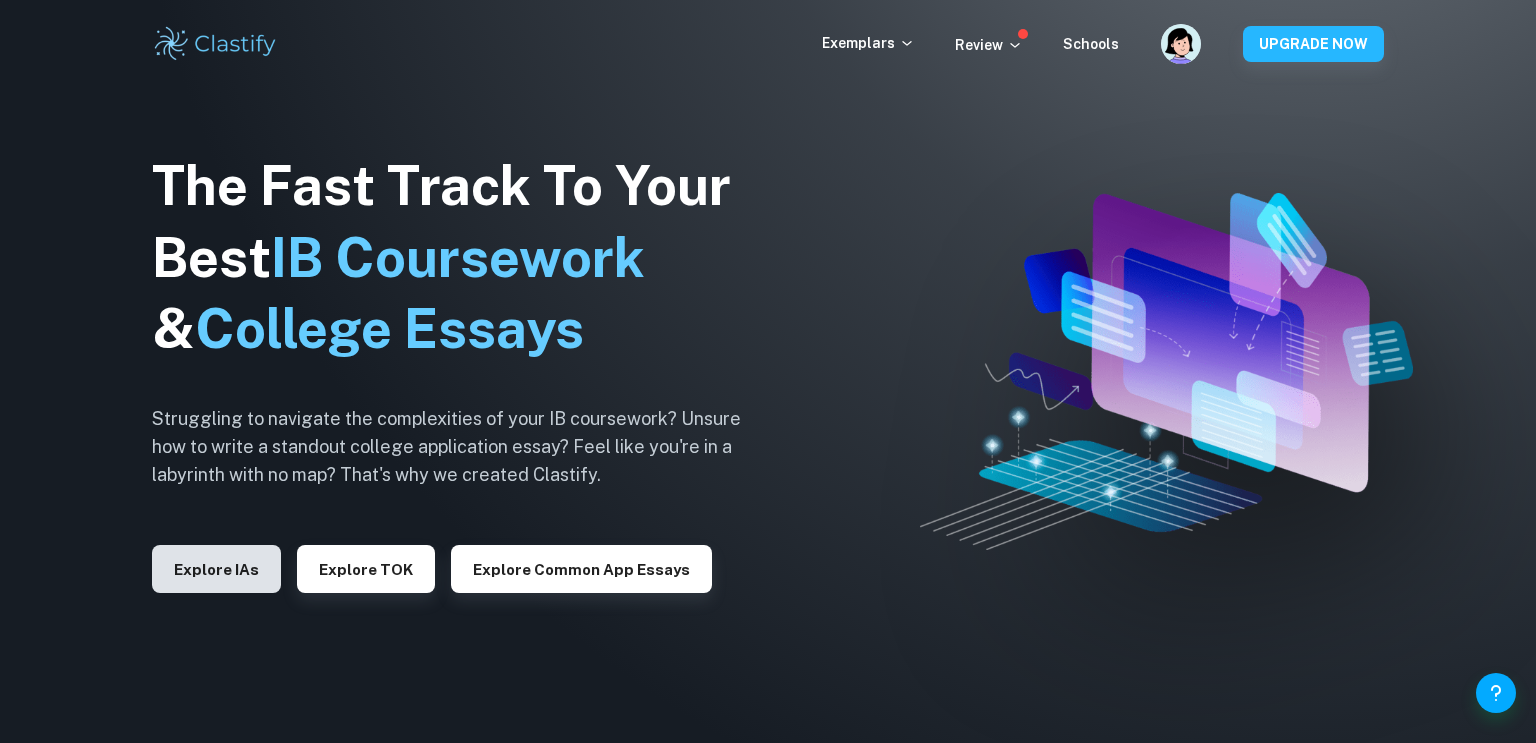 click on "Explore IAs" at bounding box center (216, 569) 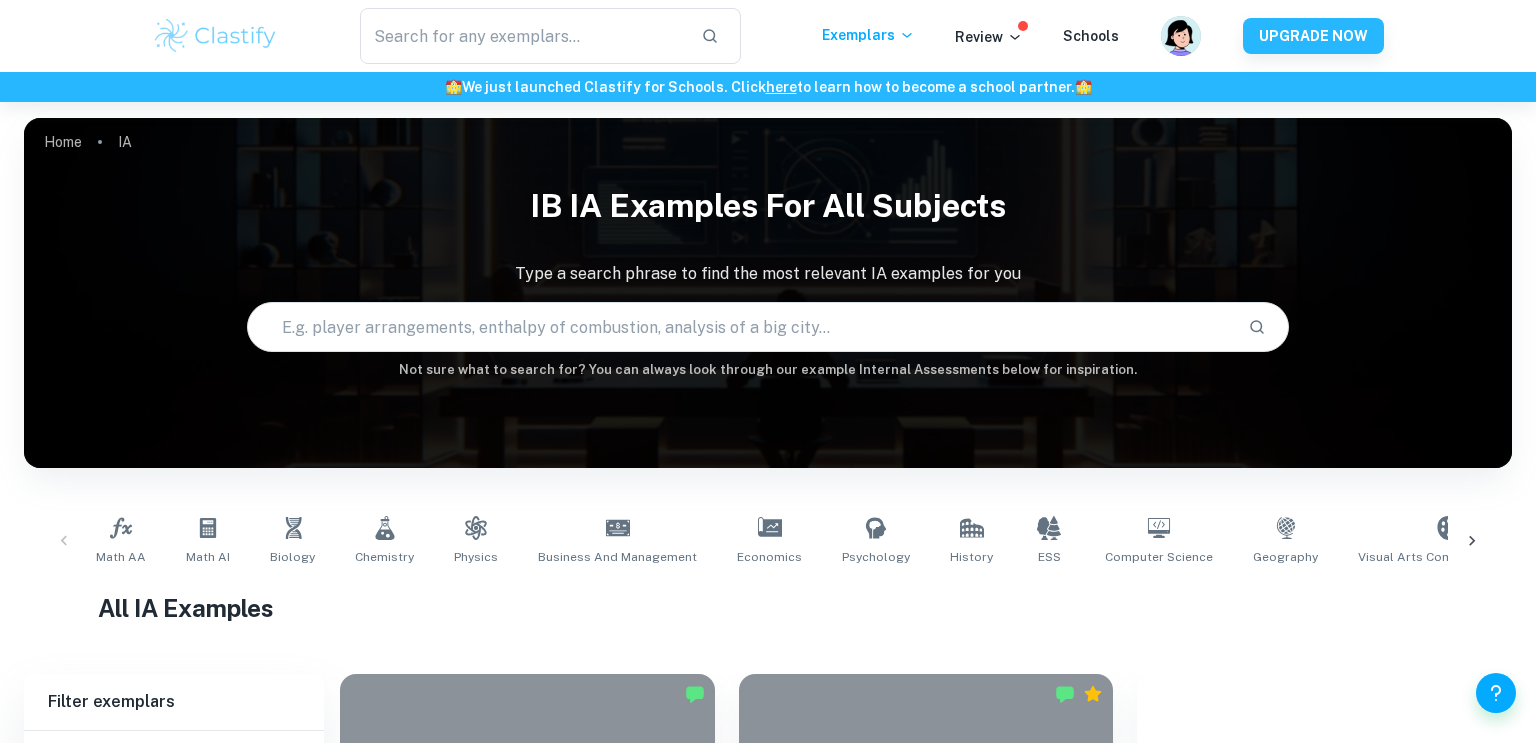 click at bounding box center [740, 327] 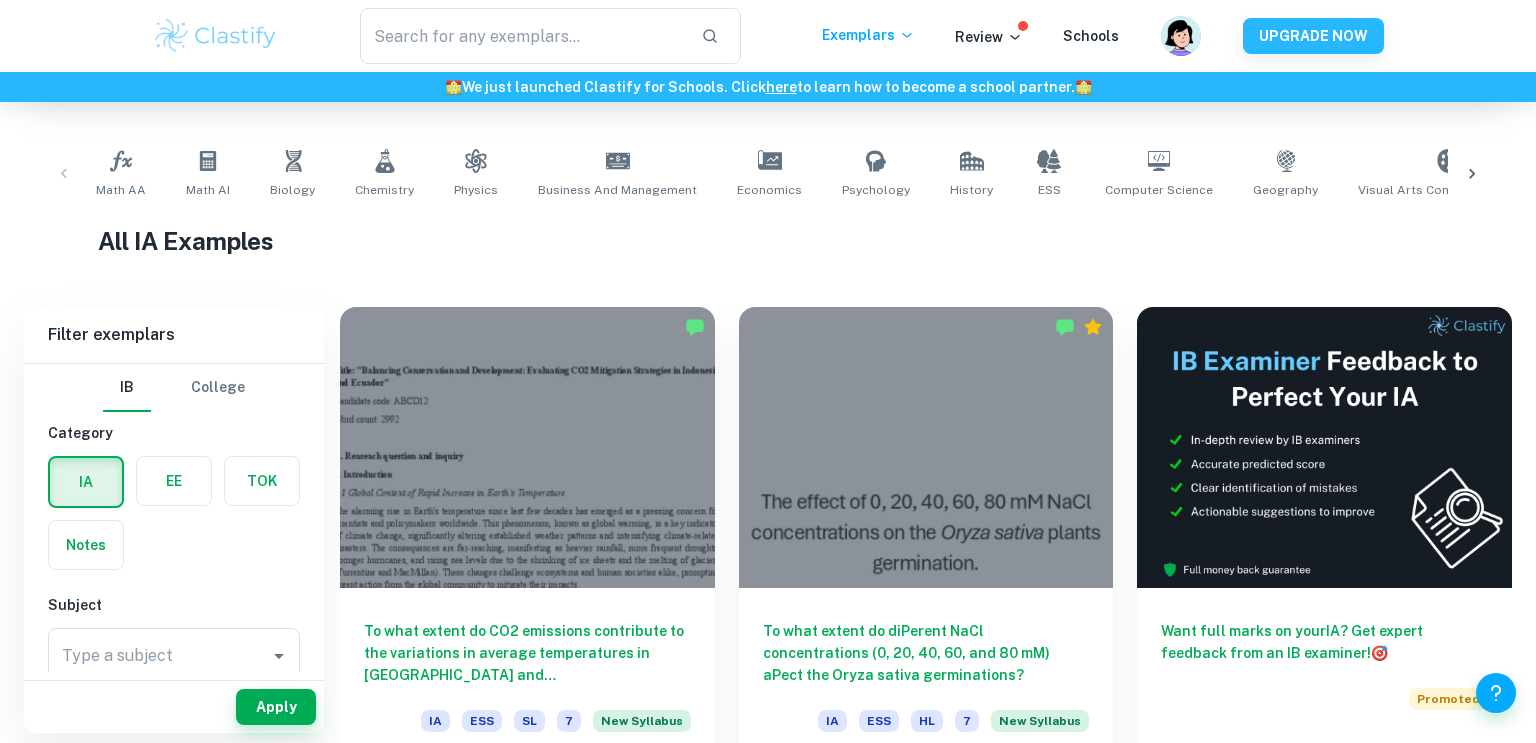 scroll, scrollTop: 0, scrollLeft: 0, axis: both 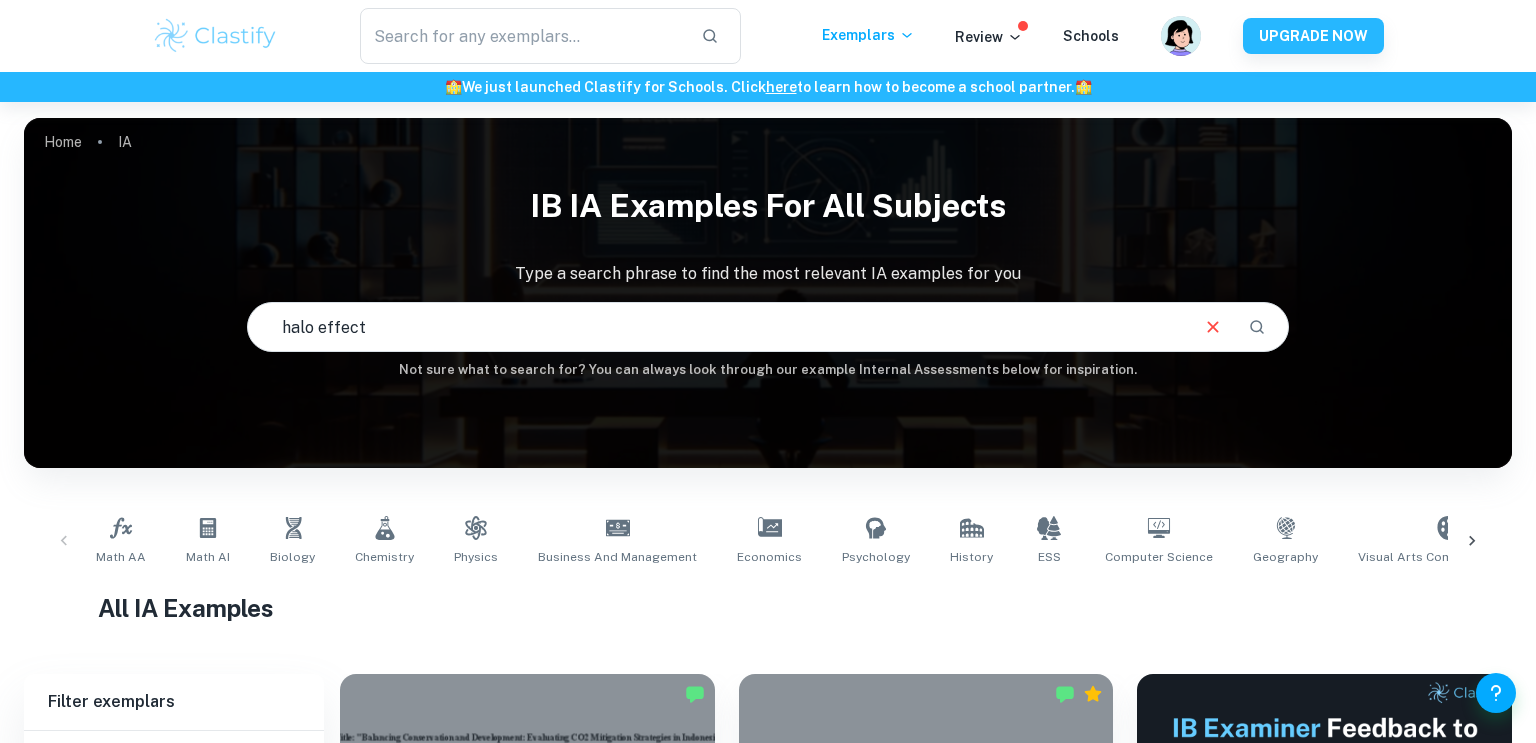 click on "halo effect" at bounding box center [717, 327] 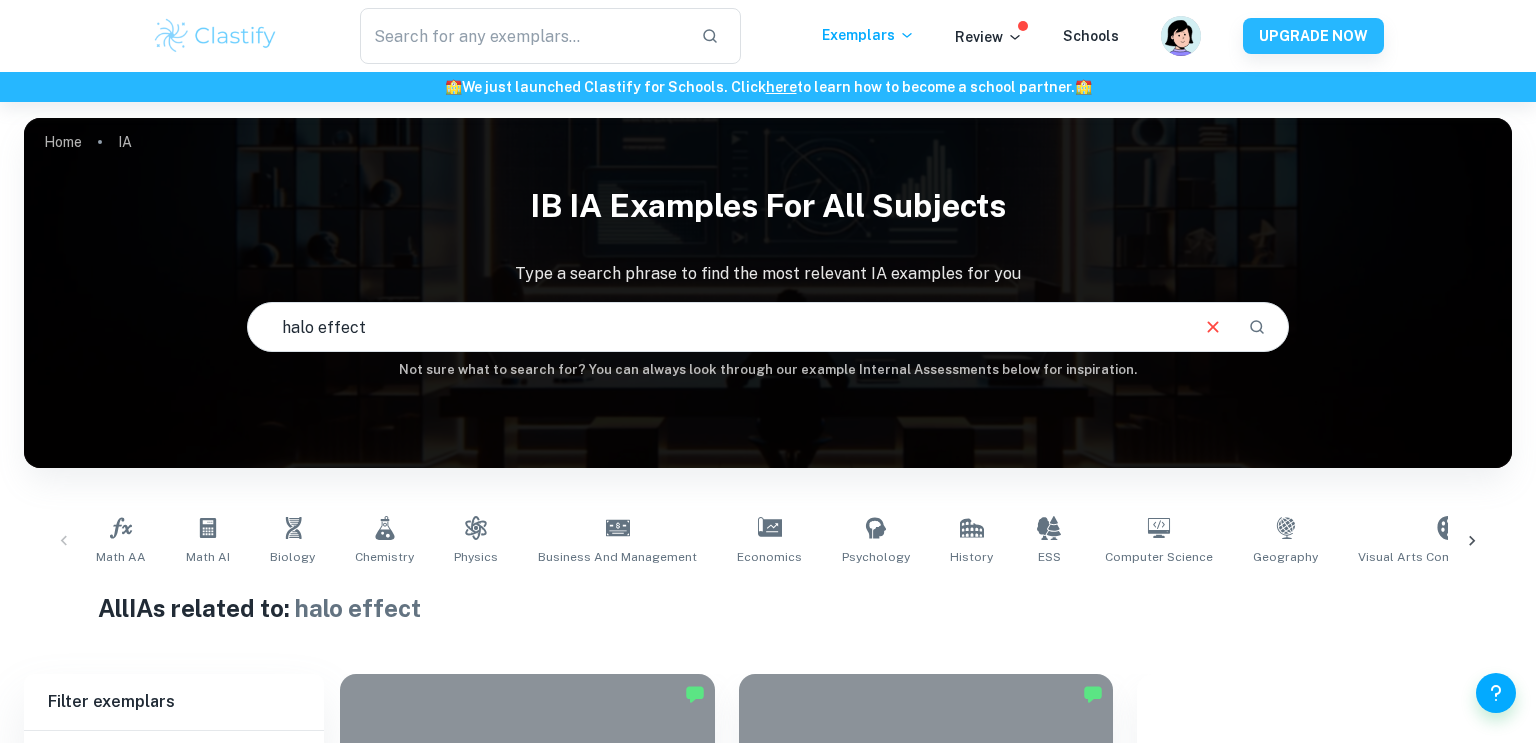click on "halo effect" at bounding box center [717, 327] 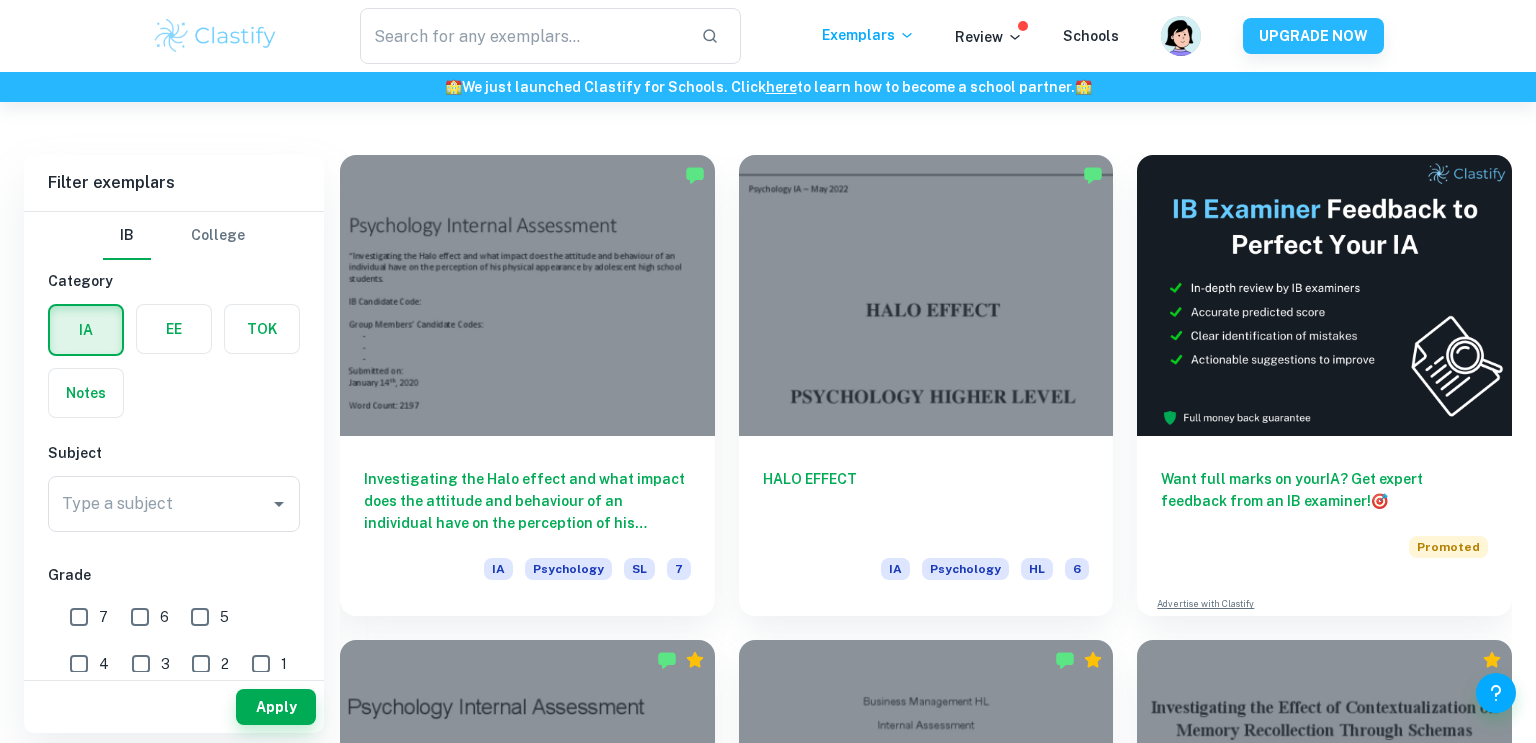 scroll, scrollTop: 543, scrollLeft: 0, axis: vertical 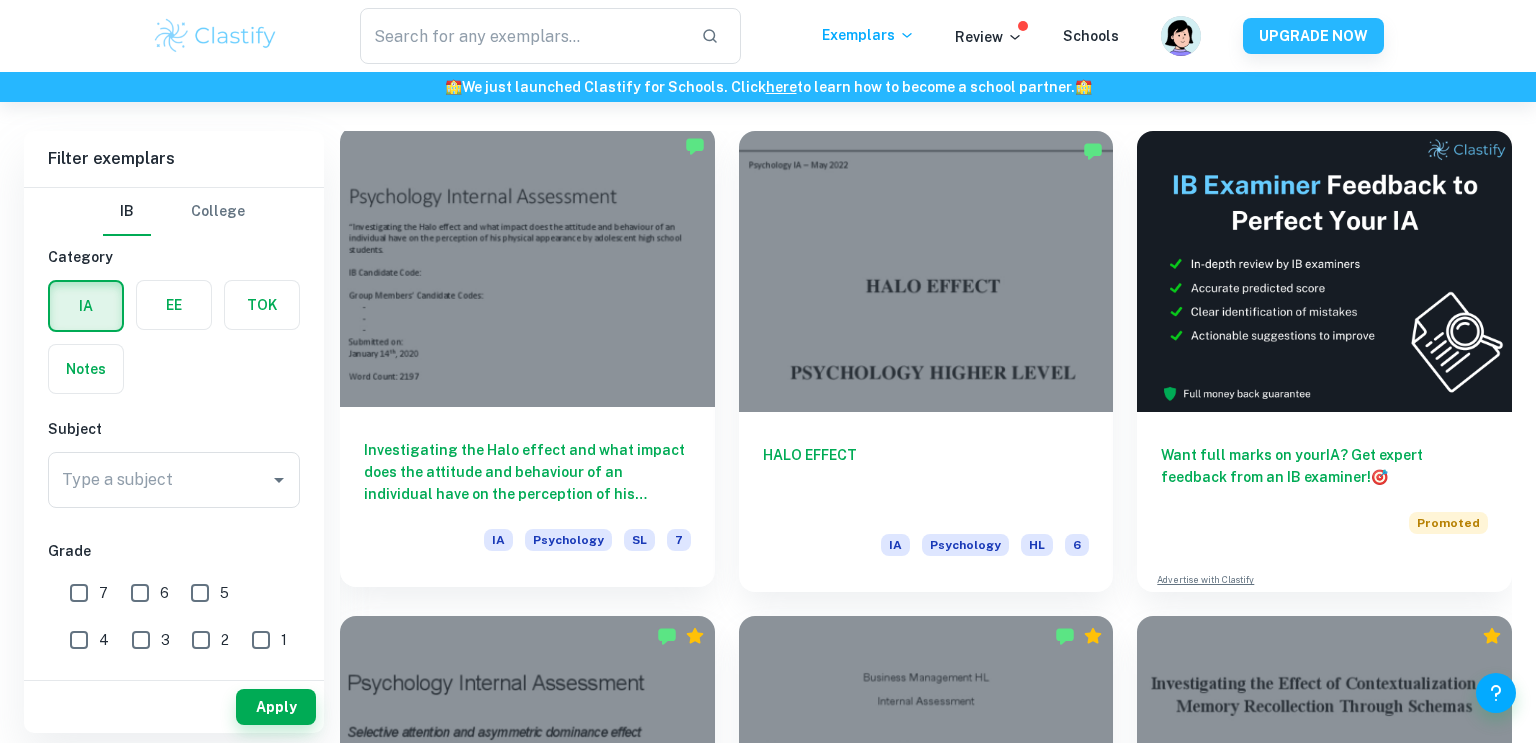 click on "Investigating the Halo effect and what impact does the attitude and behaviour of an individual have on the perception of his physical appearance by adolescent high school students." at bounding box center [527, 472] 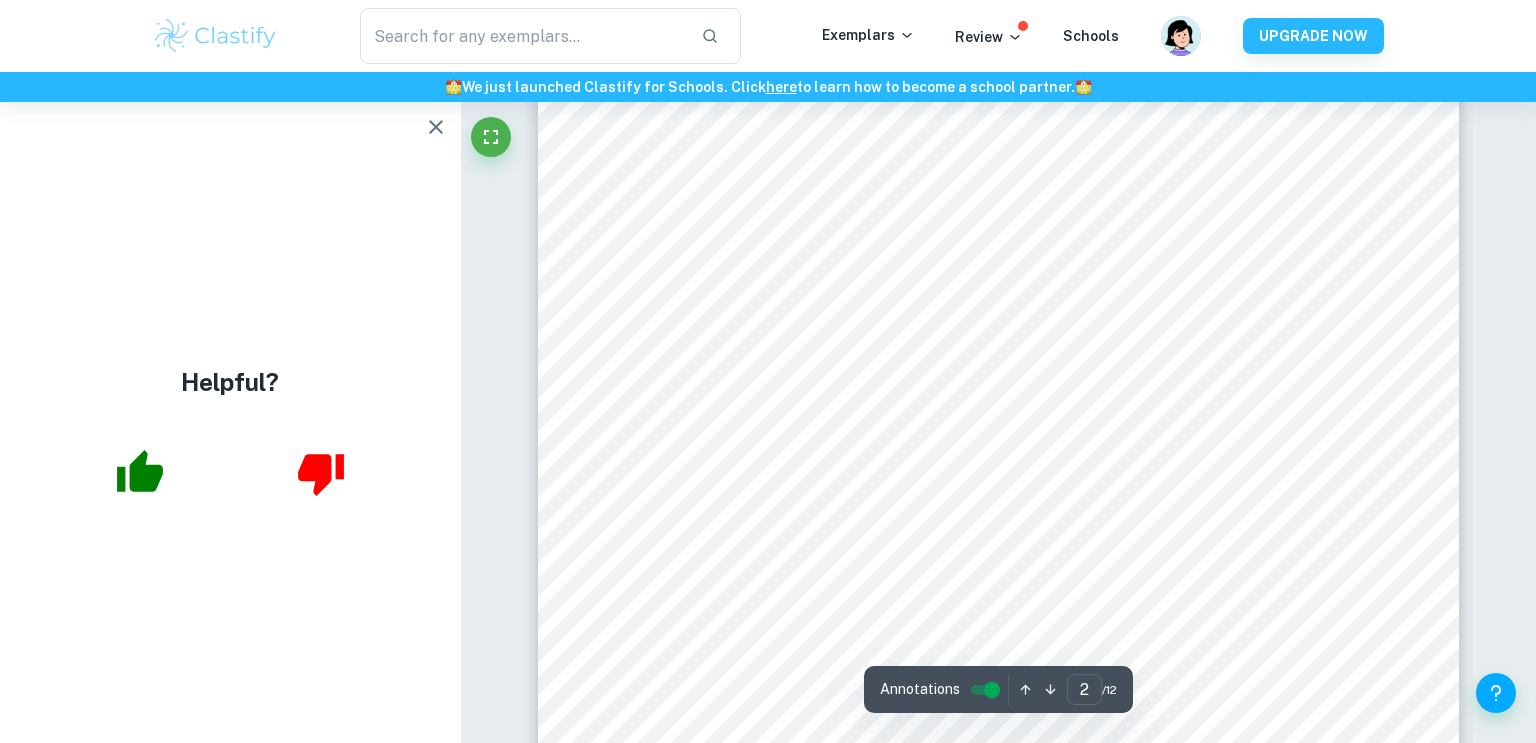 scroll, scrollTop: 1224, scrollLeft: 0, axis: vertical 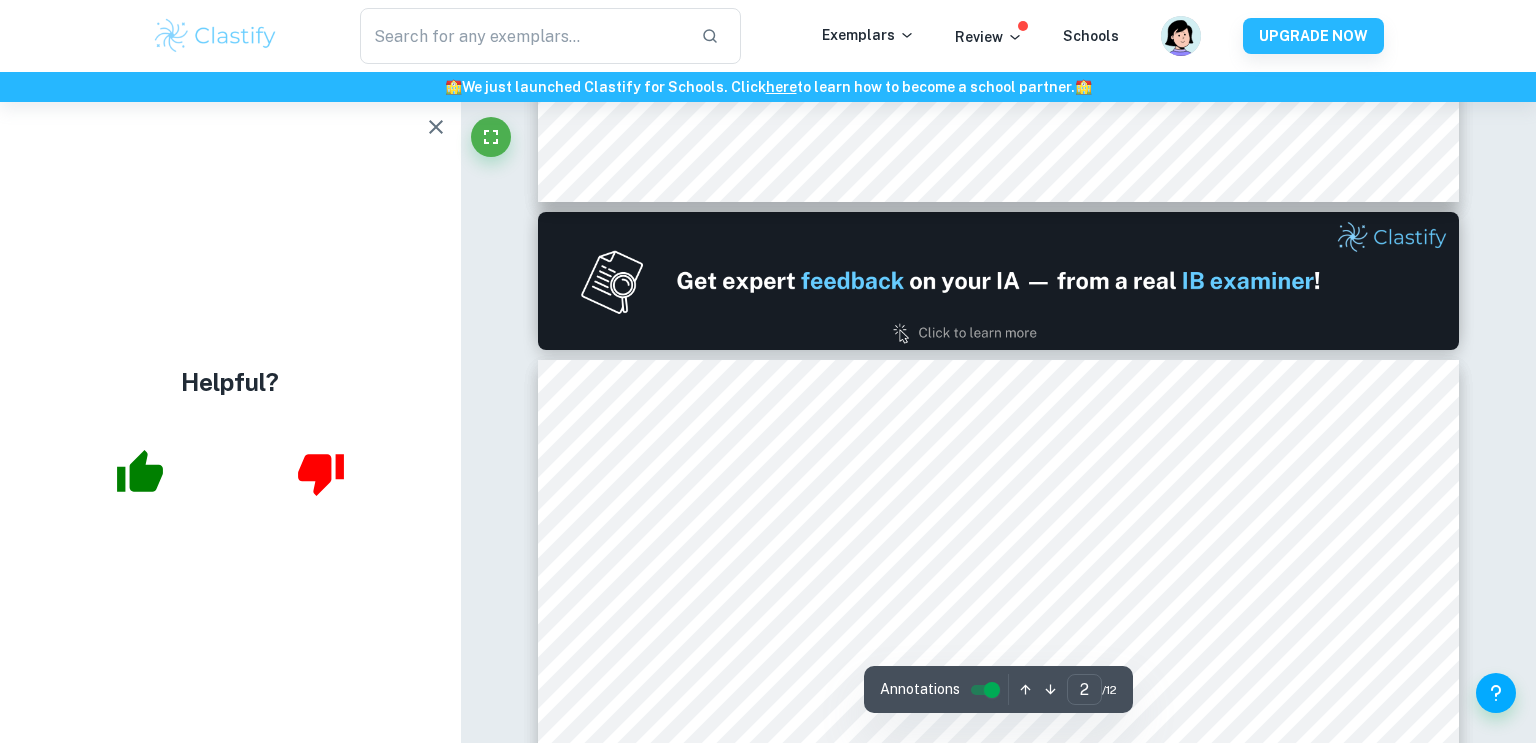 type on "1" 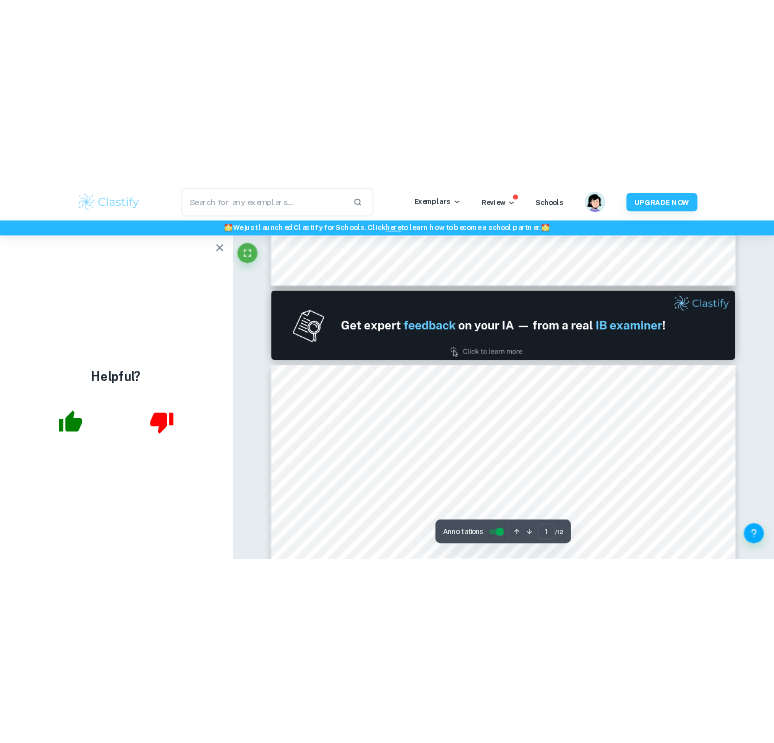 scroll, scrollTop: 0, scrollLeft: 0, axis: both 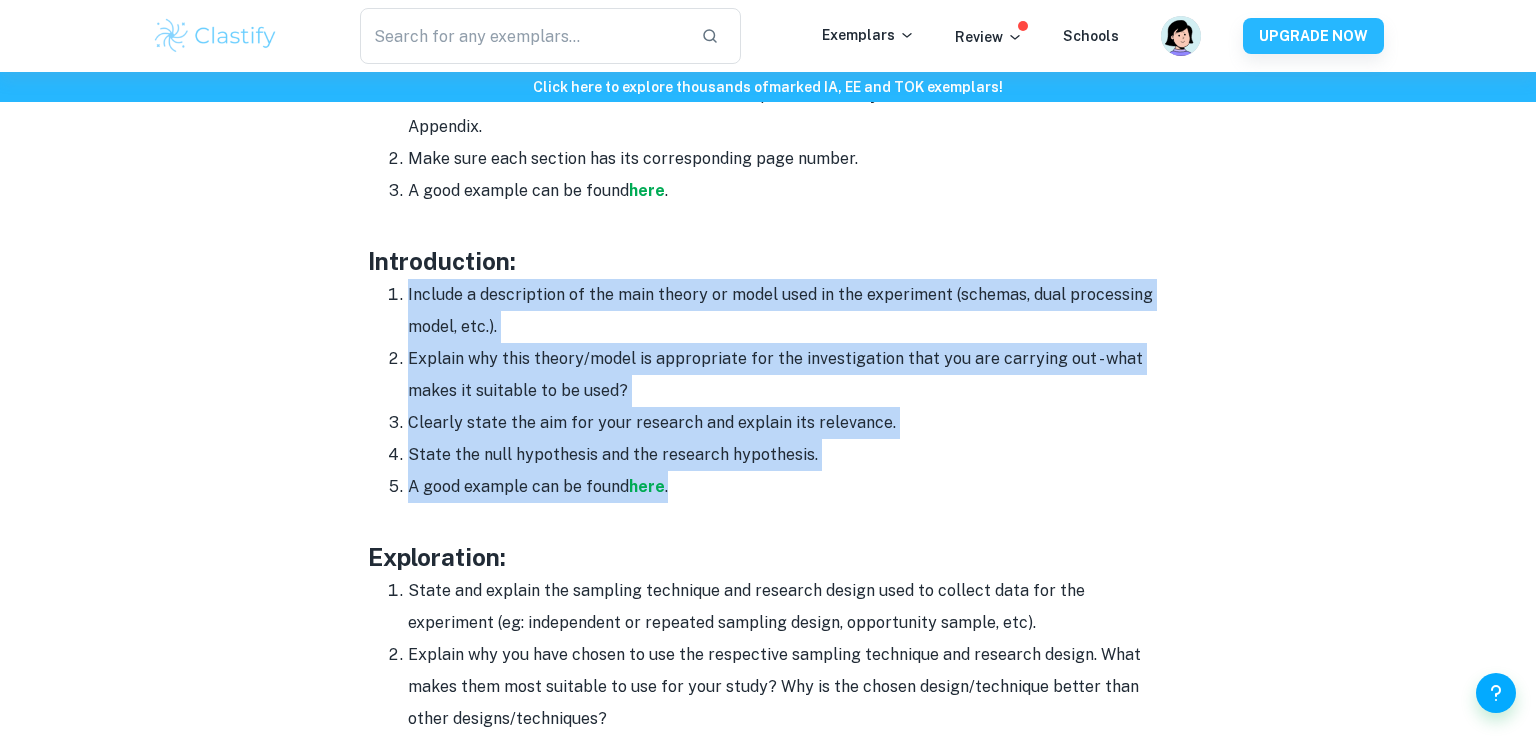 drag, startPoint x: 392, startPoint y: 292, endPoint x: 767, endPoint y: 478, distance: 418.5941 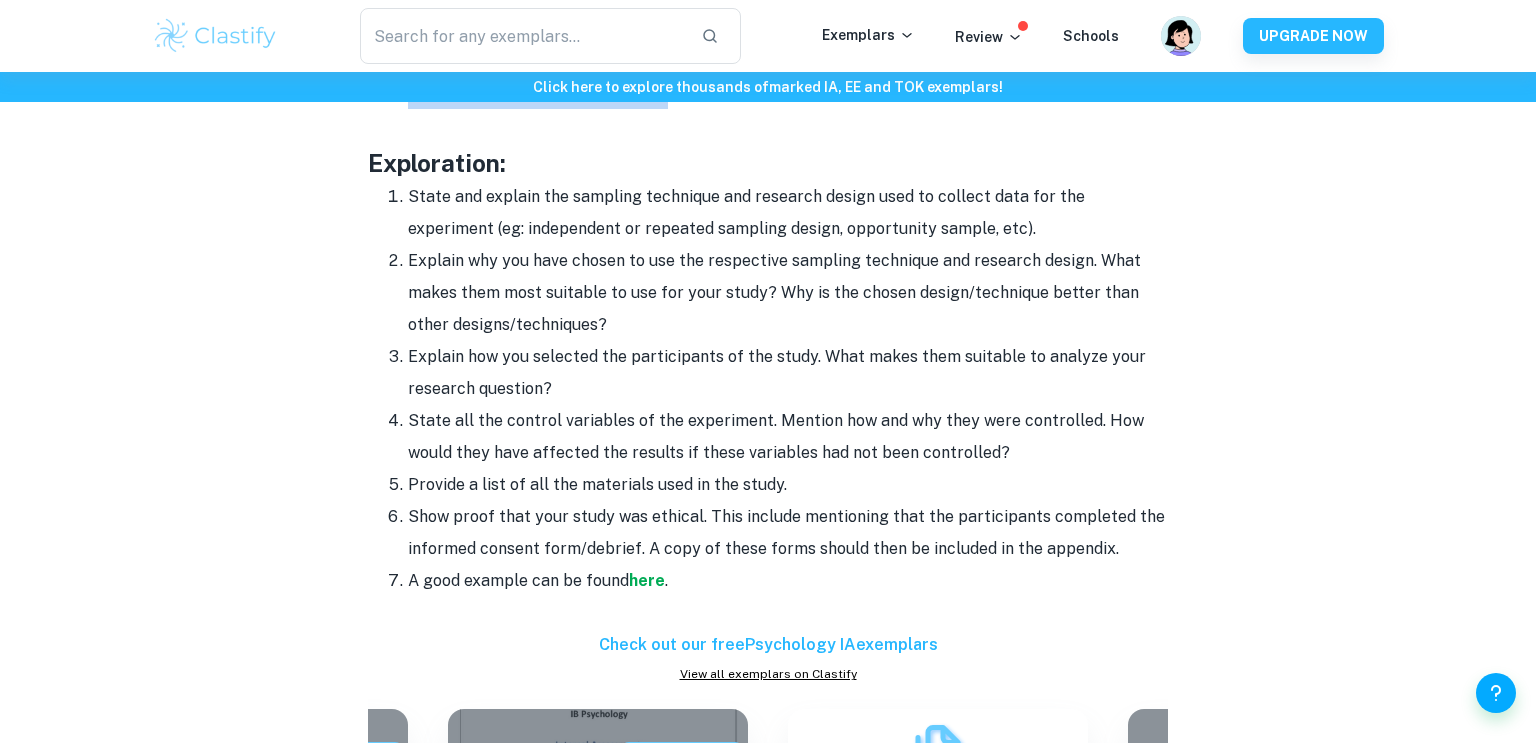 scroll, scrollTop: 1704, scrollLeft: 0, axis: vertical 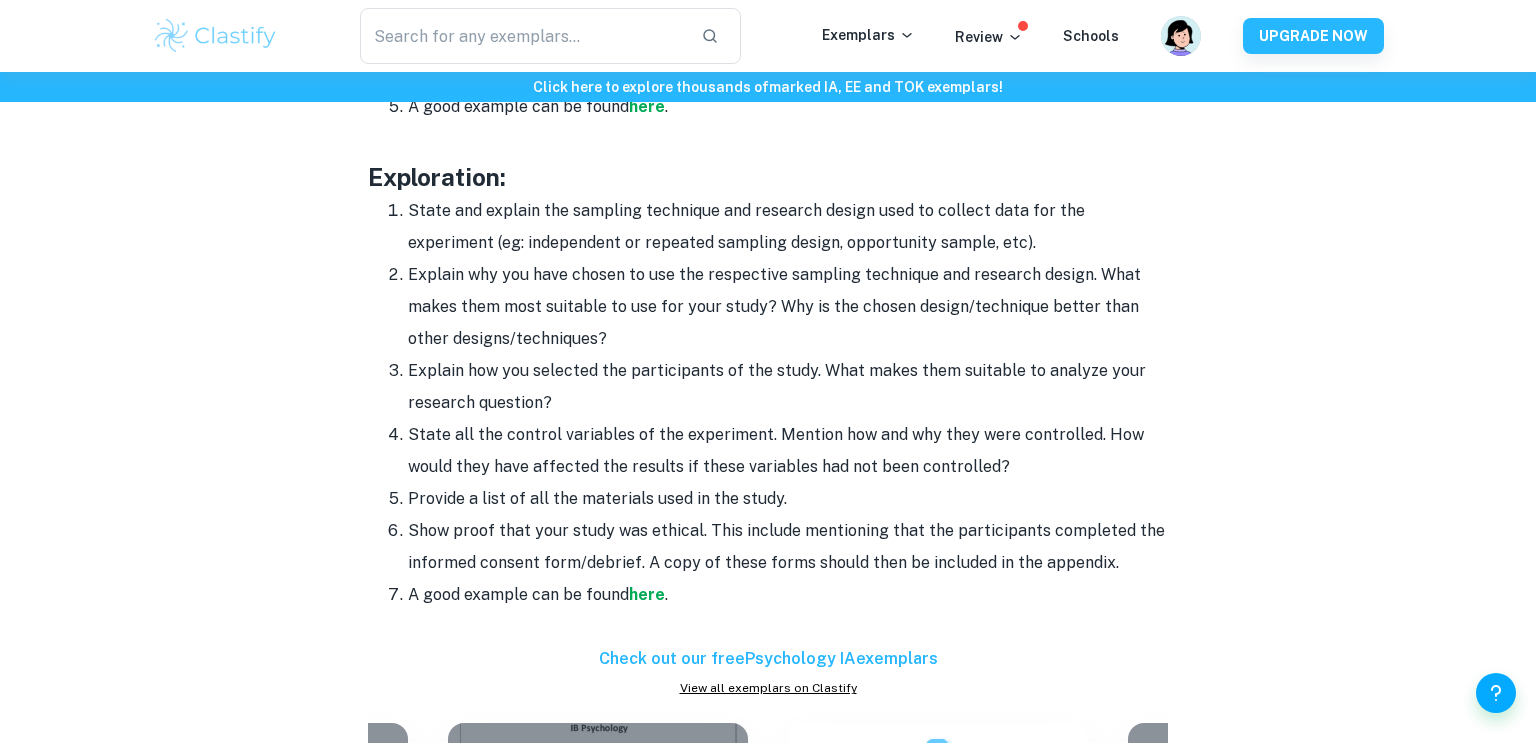 drag, startPoint x: 386, startPoint y: 204, endPoint x: 401, endPoint y: 213, distance: 17.492855 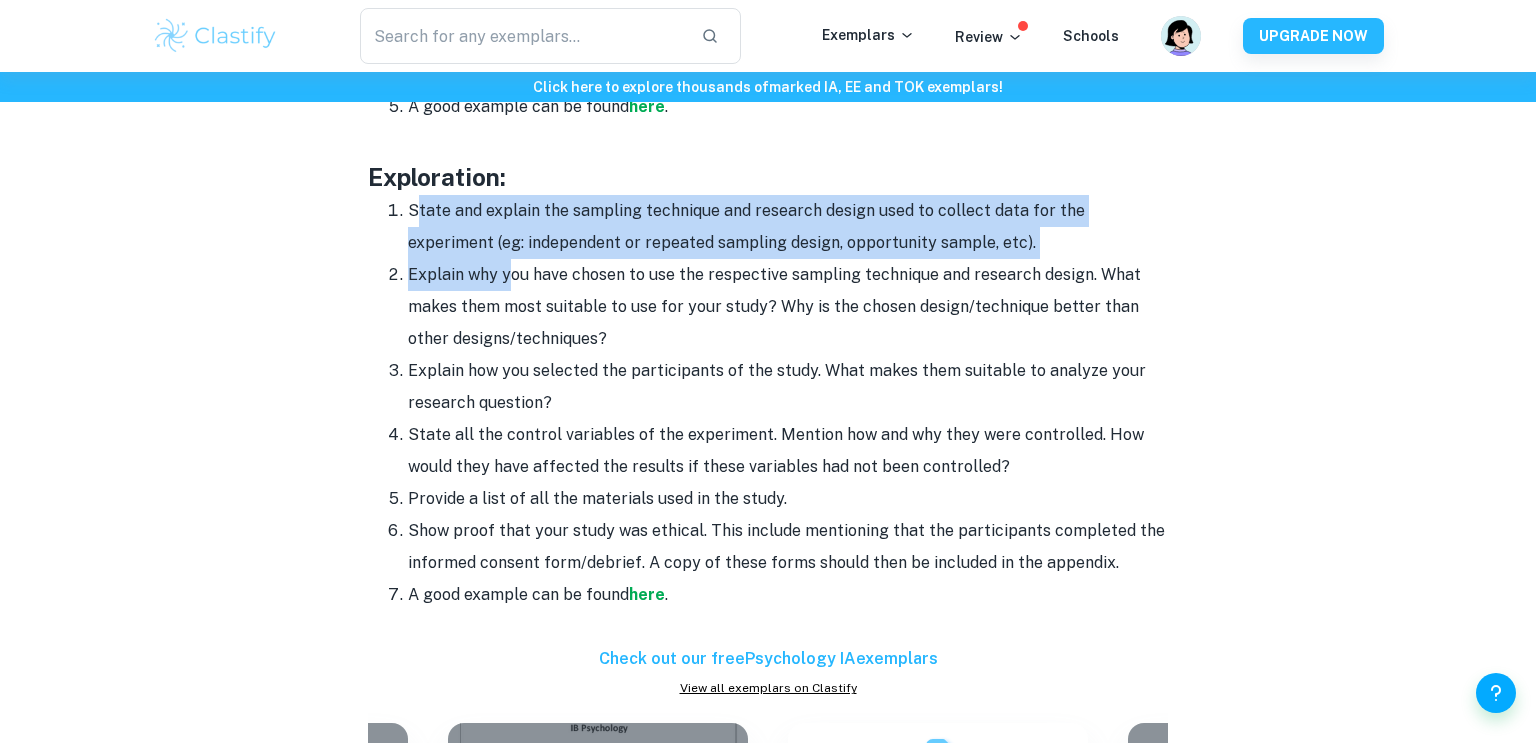 drag, startPoint x: 413, startPoint y: 209, endPoint x: 509, endPoint y: 271, distance: 114.28036 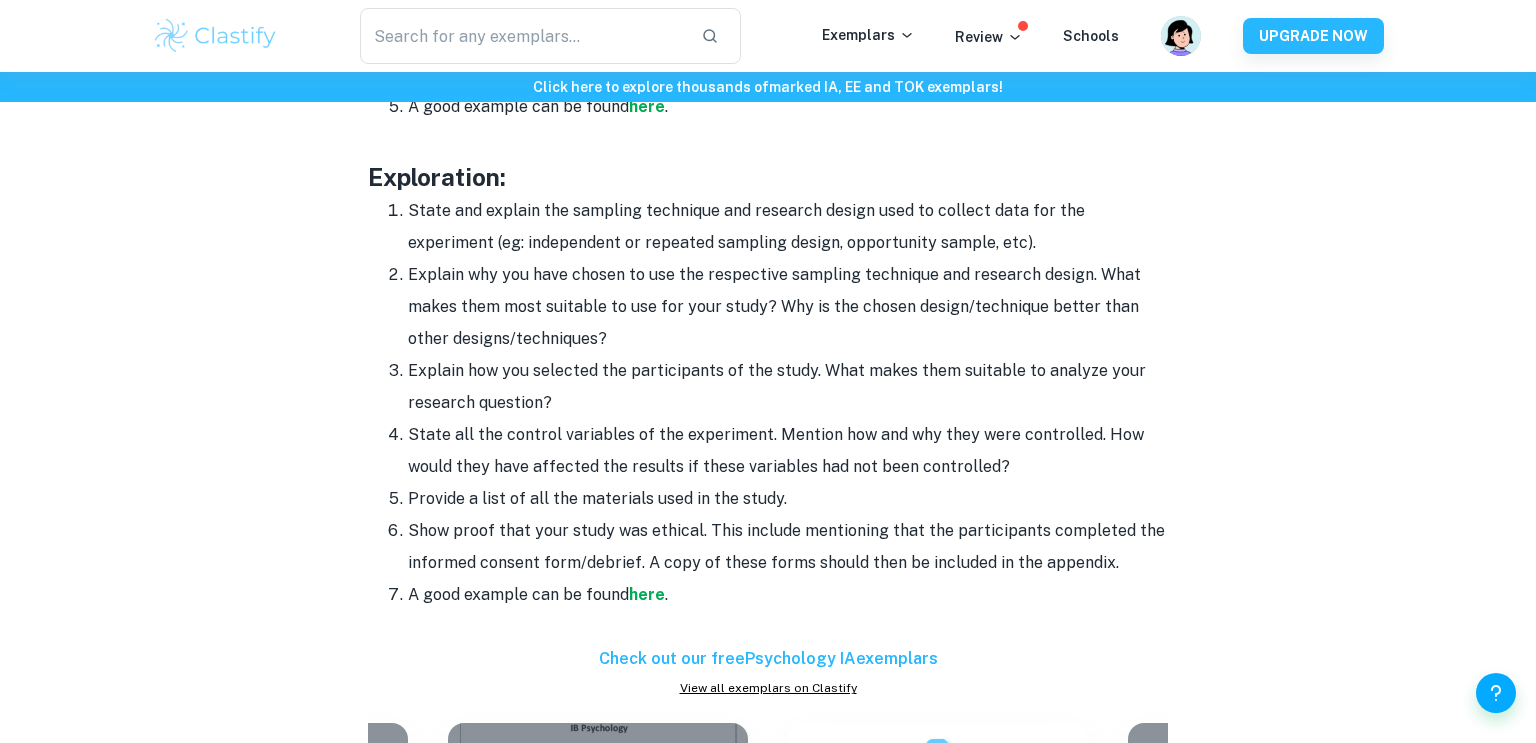 click on "State and explain the sampling technique and research design used to collect data for the experiment (eg: independent or repeated sampling design, opportunity sample, etc)." at bounding box center [788, 227] 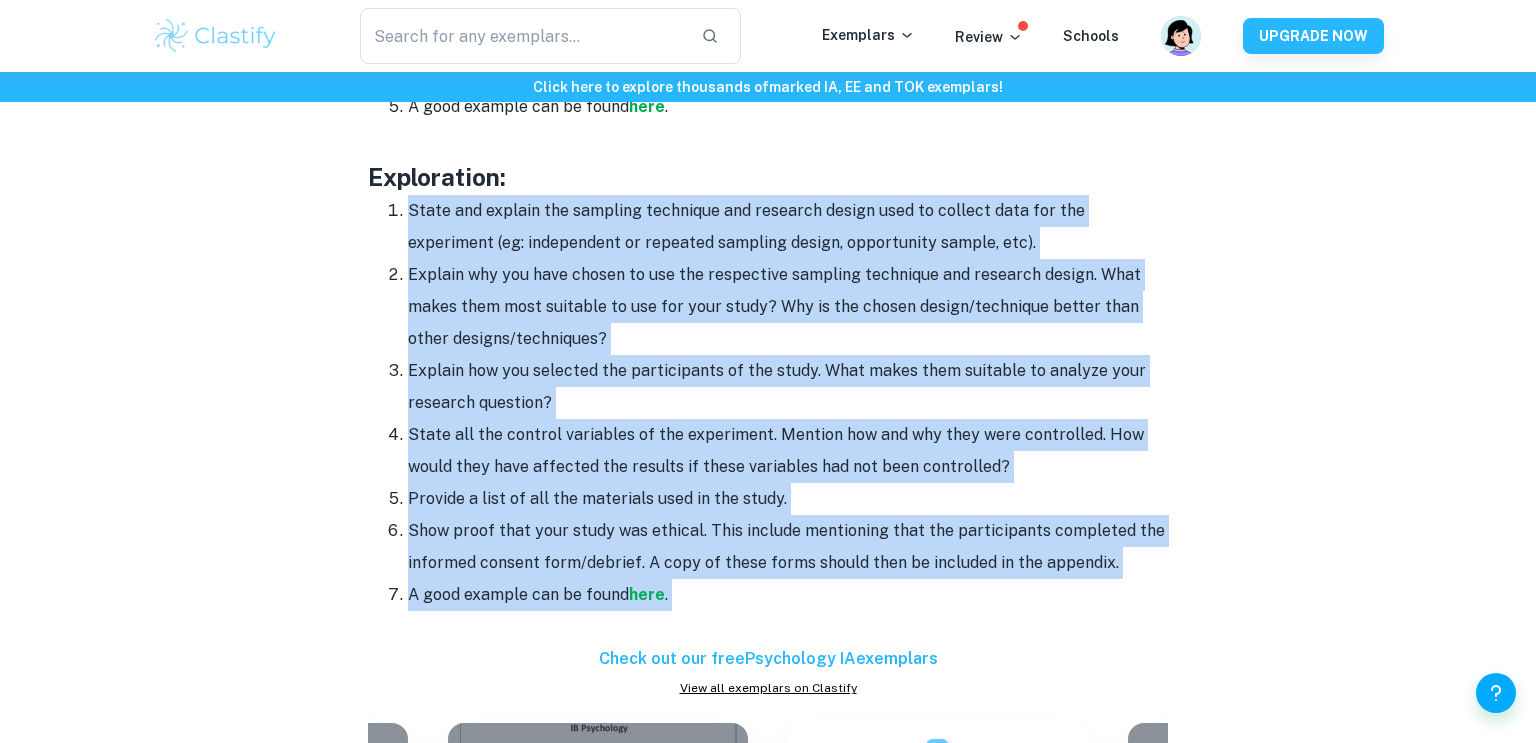 drag, startPoint x: 409, startPoint y: 210, endPoint x: 801, endPoint y: 591, distance: 546.64886 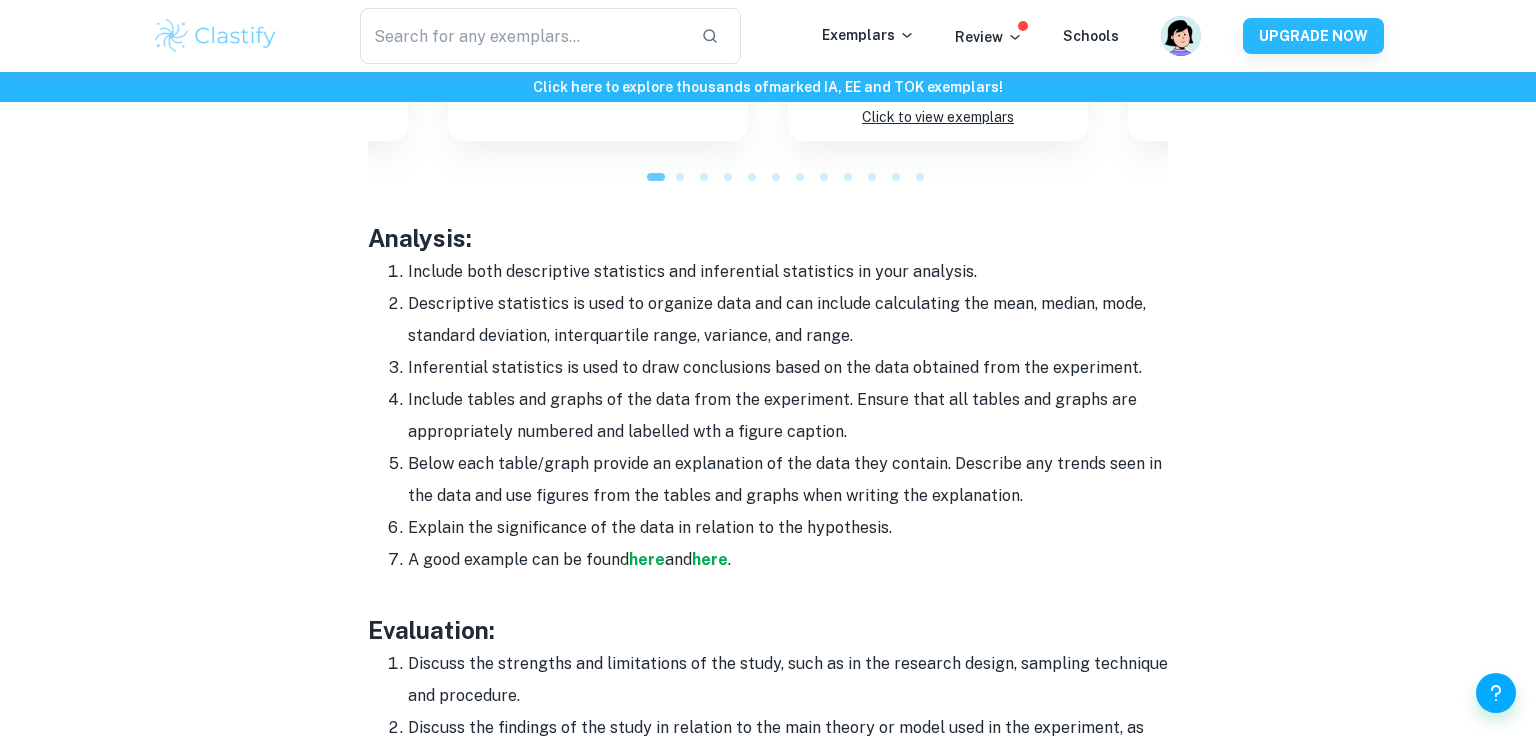 scroll, scrollTop: 2496, scrollLeft: 0, axis: vertical 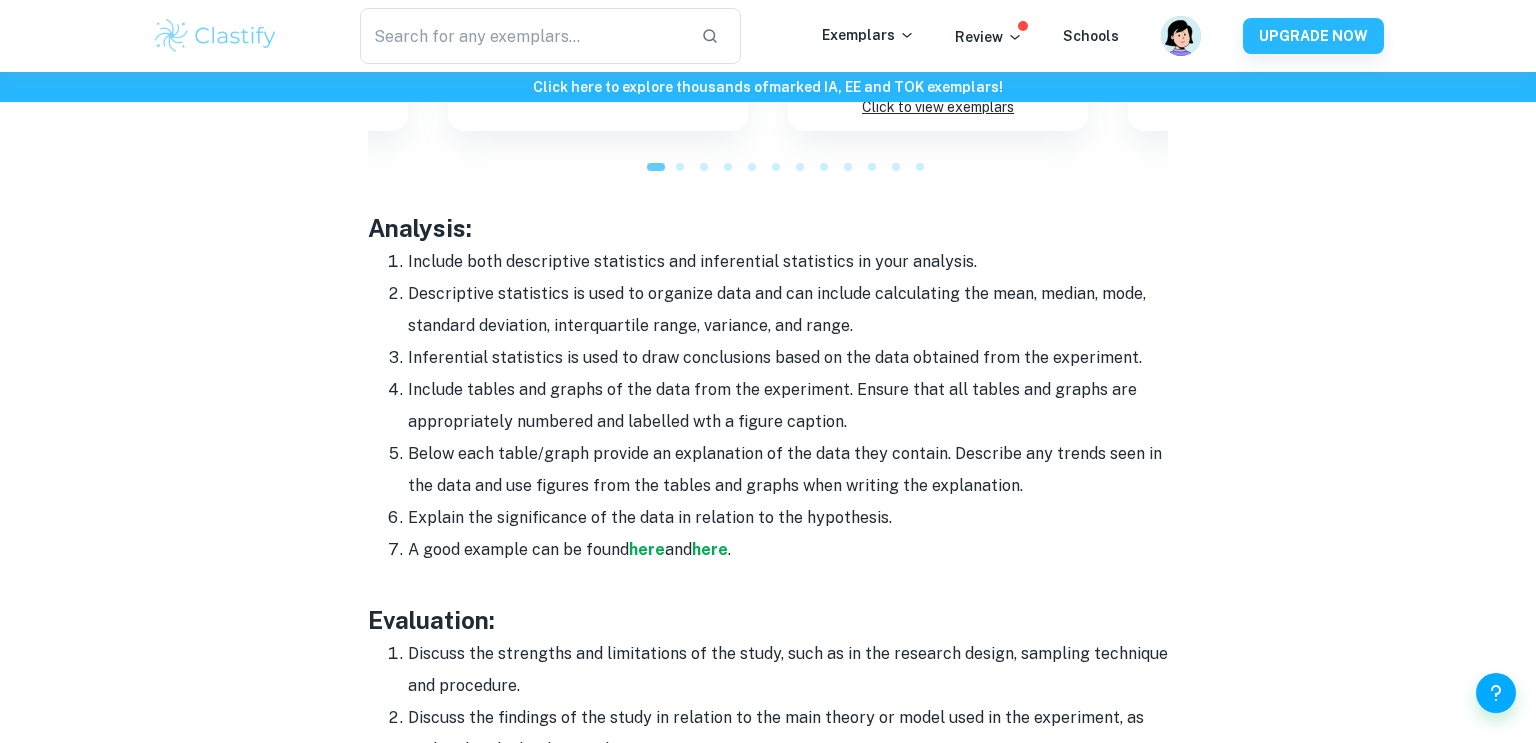 click on "Analysis:" at bounding box center [768, 228] 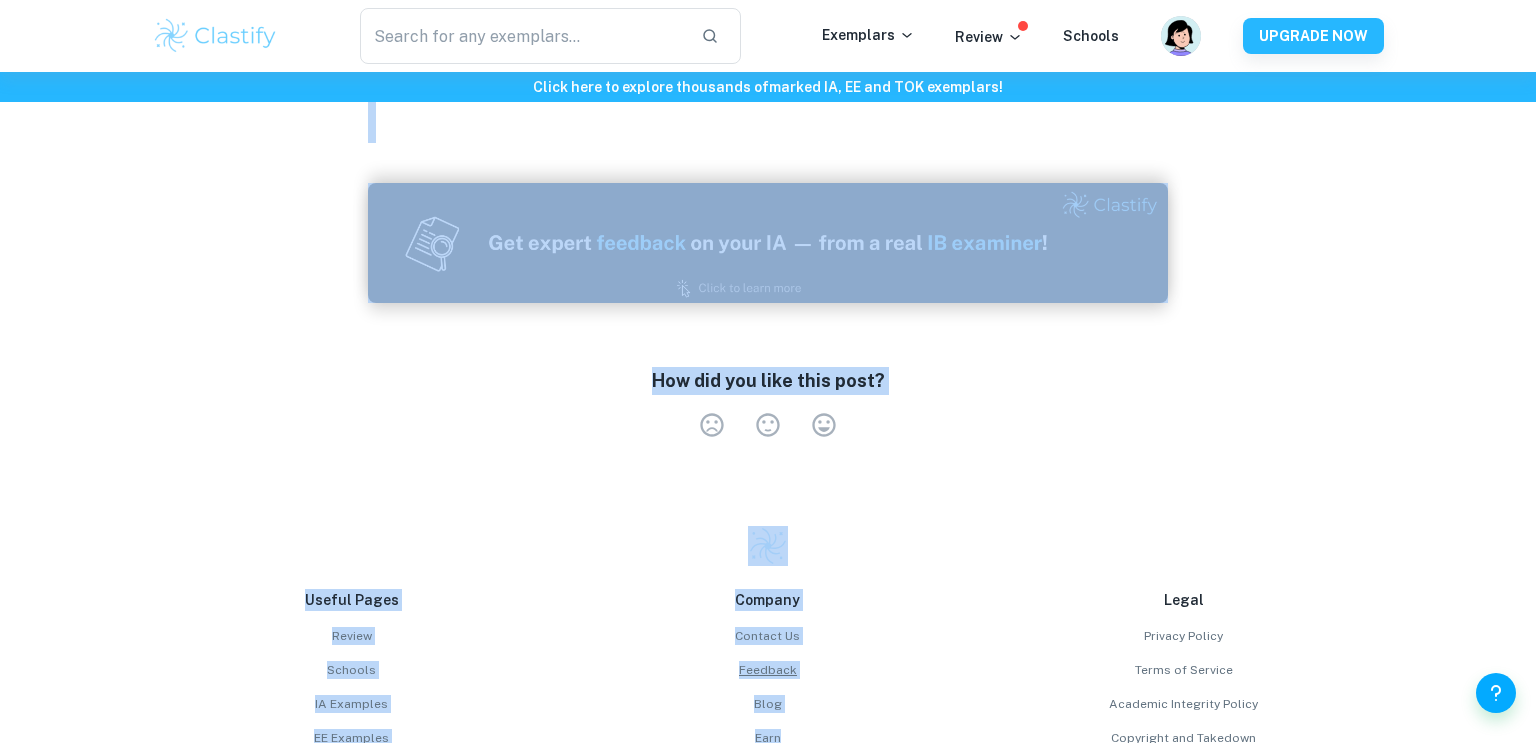 scroll, scrollTop: 3999, scrollLeft: 0, axis: vertical 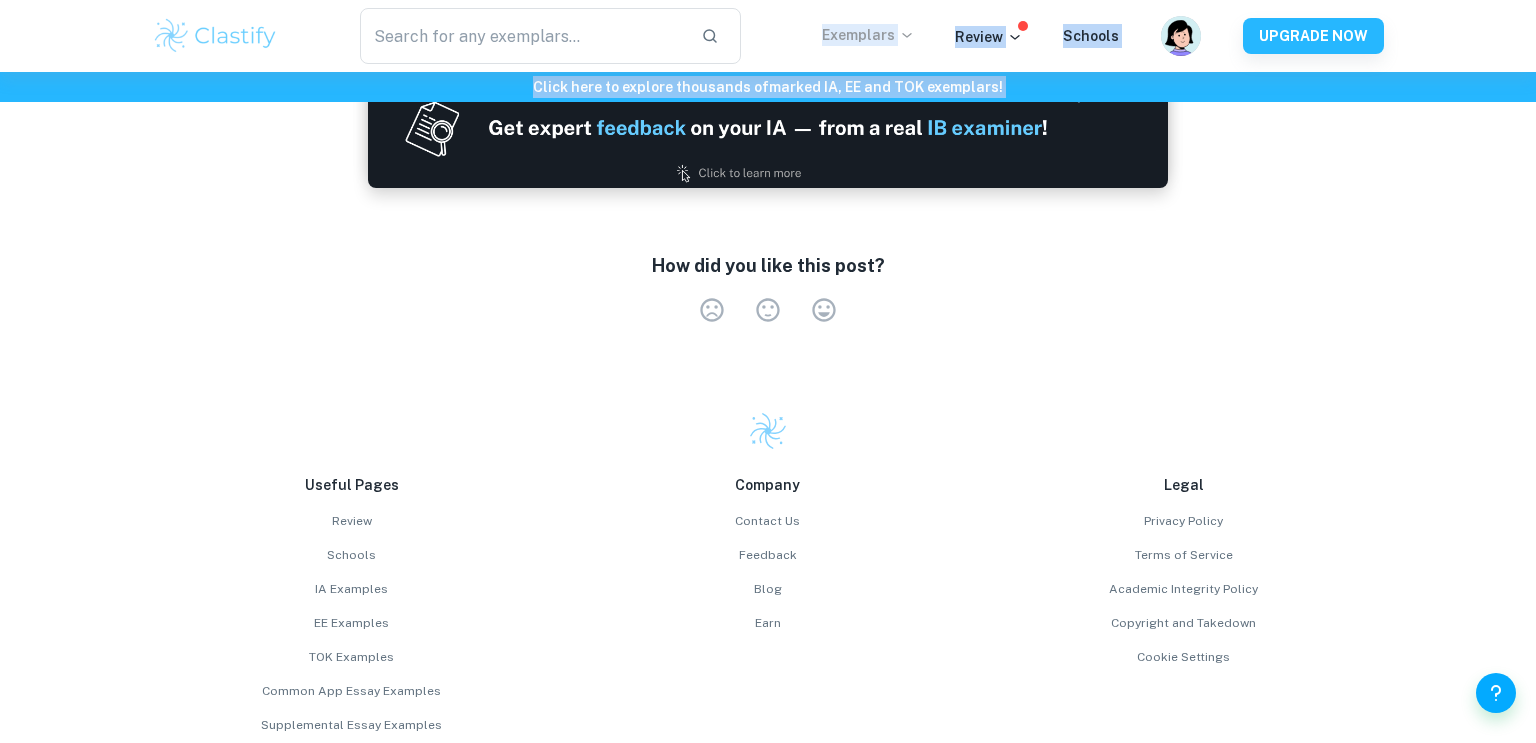 drag, startPoint x: 374, startPoint y: 229, endPoint x: 832, endPoint y: 39, distance: 495.84674 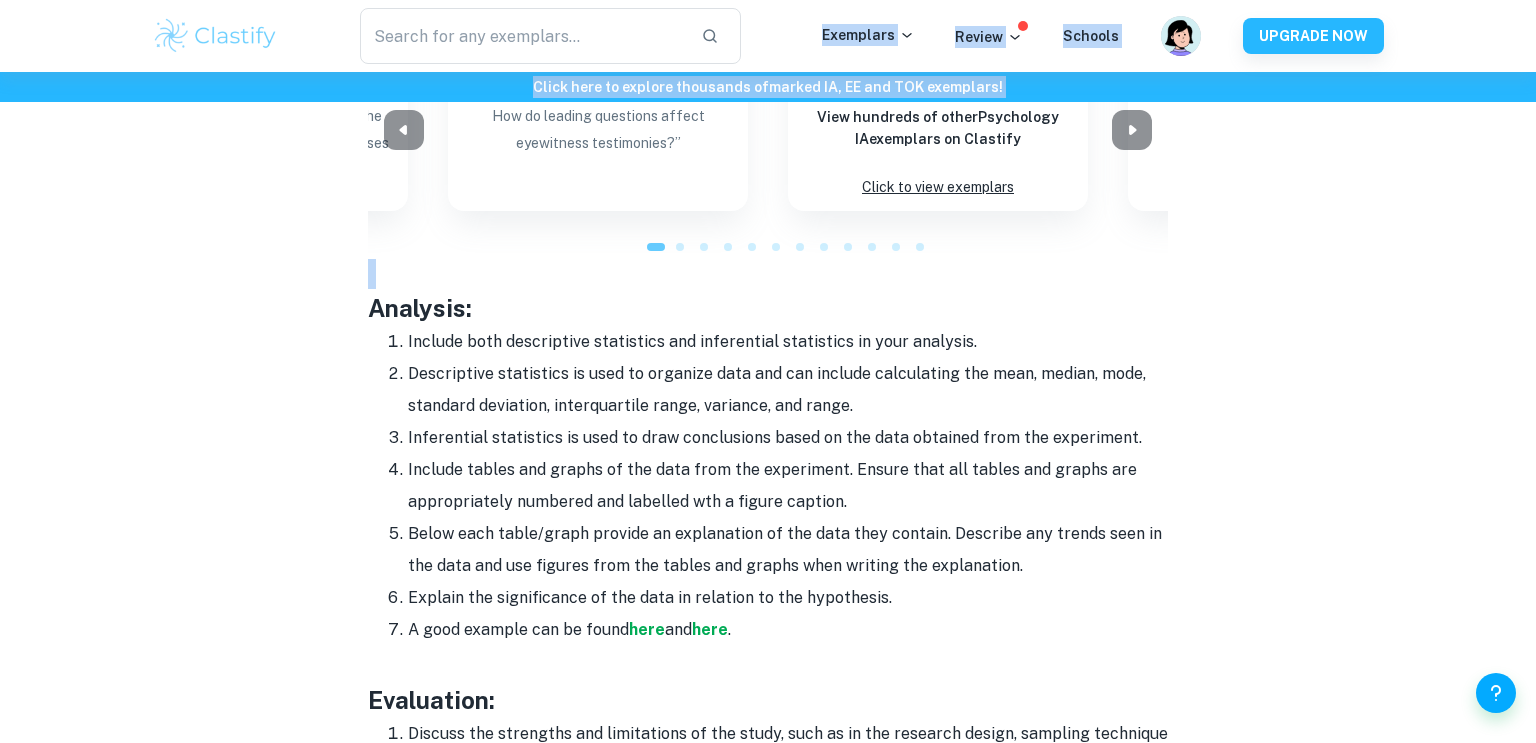scroll, scrollTop: 2419, scrollLeft: 0, axis: vertical 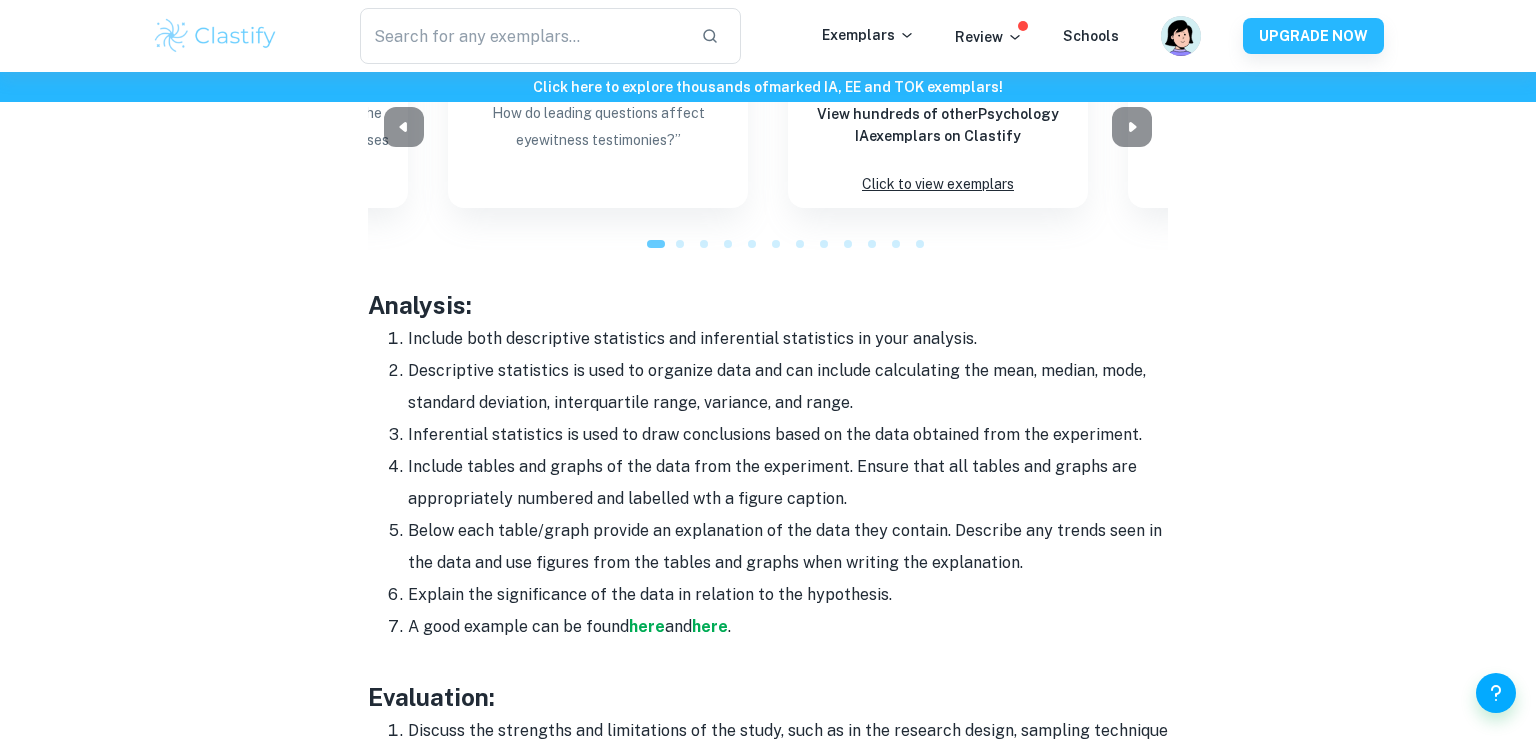 click on "Descriptive statistics is used to organize data and can include calculating the mean, median, mode, standard deviation, interquartile range, variance, and range." at bounding box center [788, 387] 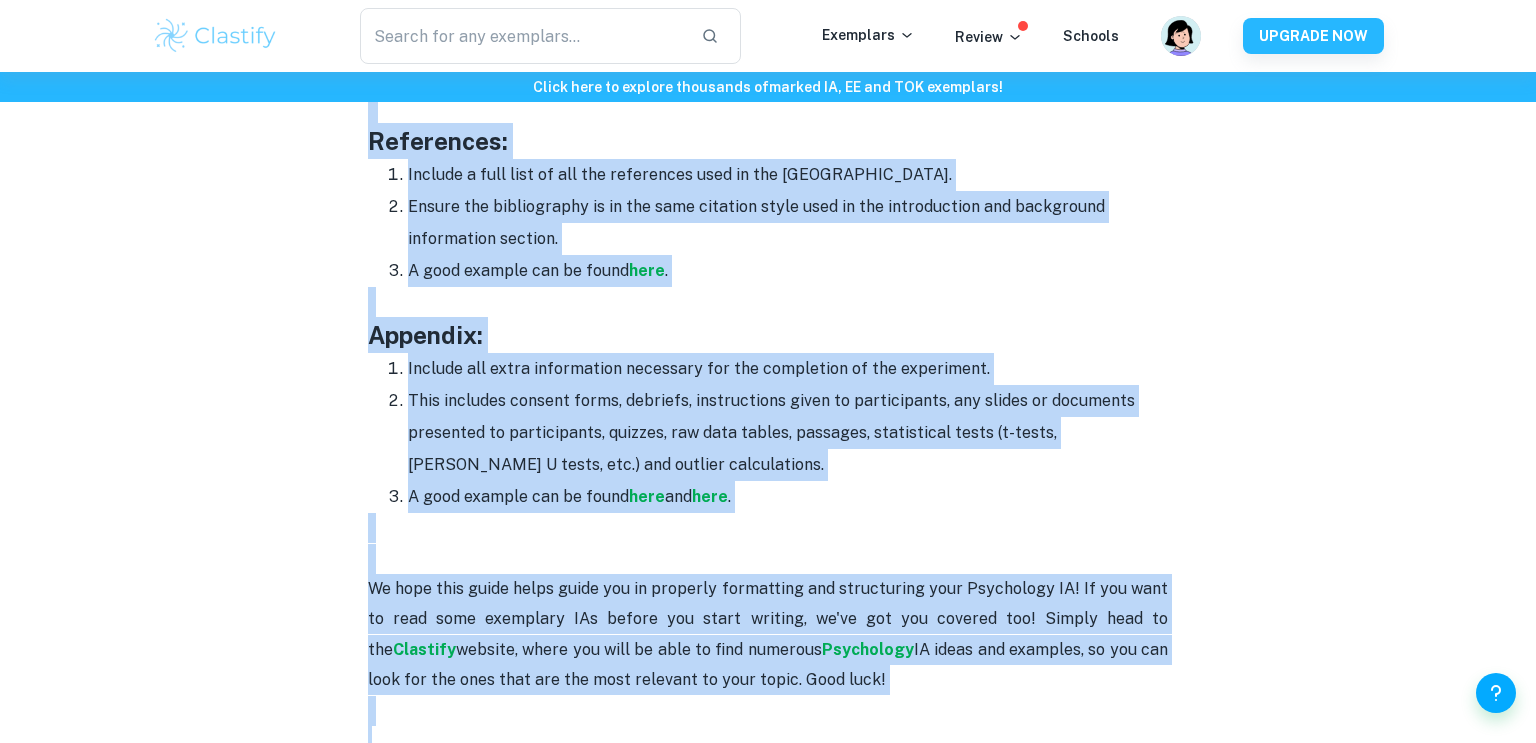 scroll, scrollTop: 3311, scrollLeft: 0, axis: vertical 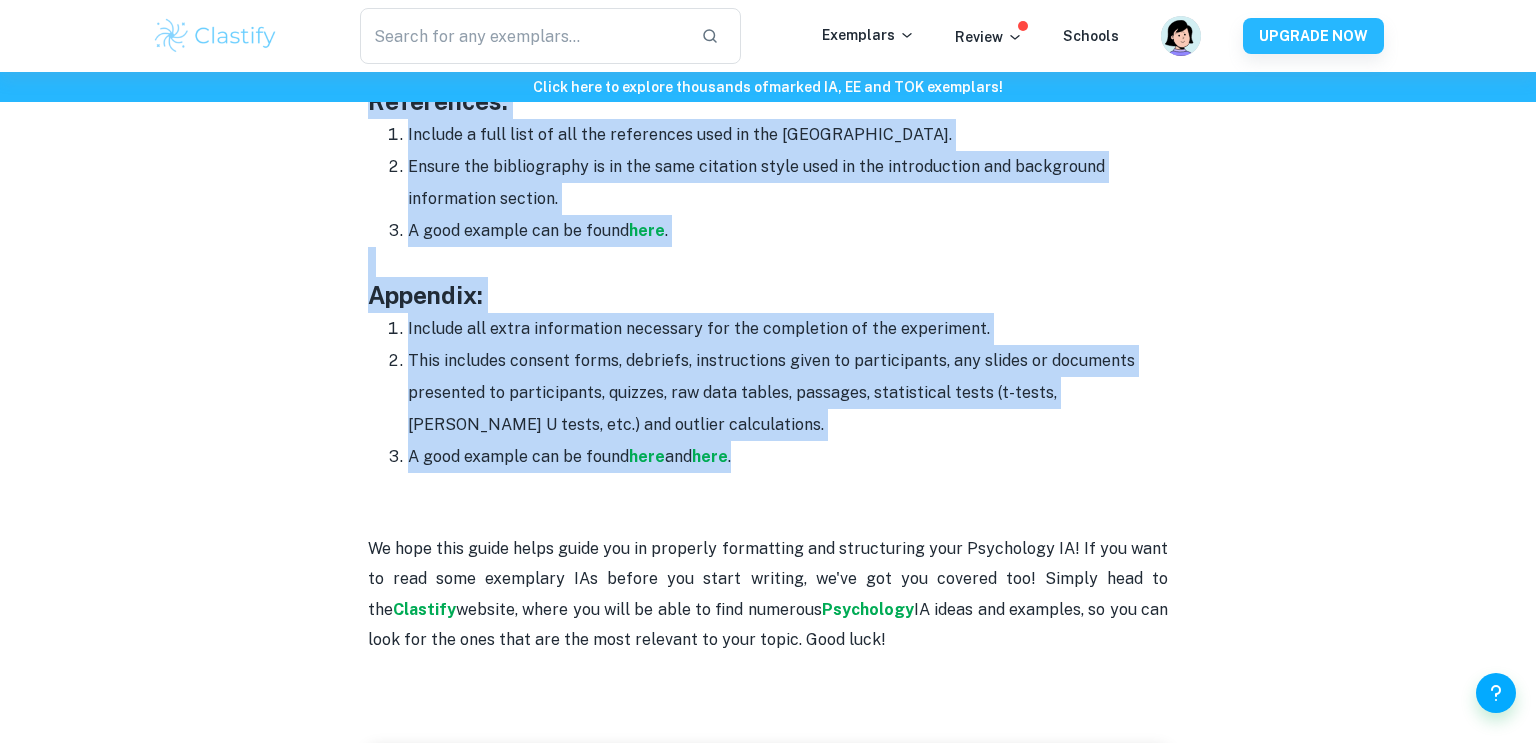 drag, startPoint x: 370, startPoint y: 303, endPoint x: 756, endPoint y: 459, distance: 416.3316 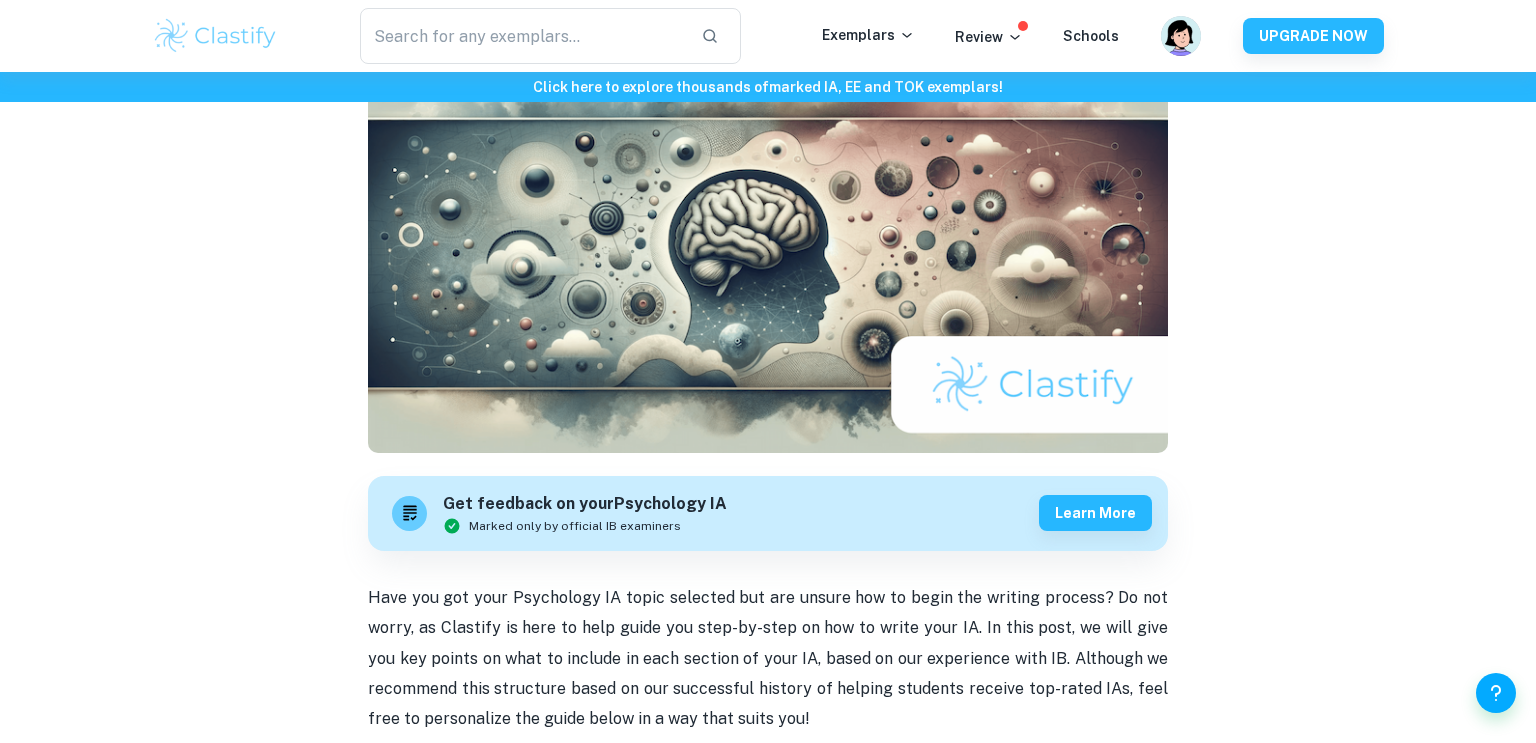 scroll, scrollTop: 0, scrollLeft: 0, axis: both 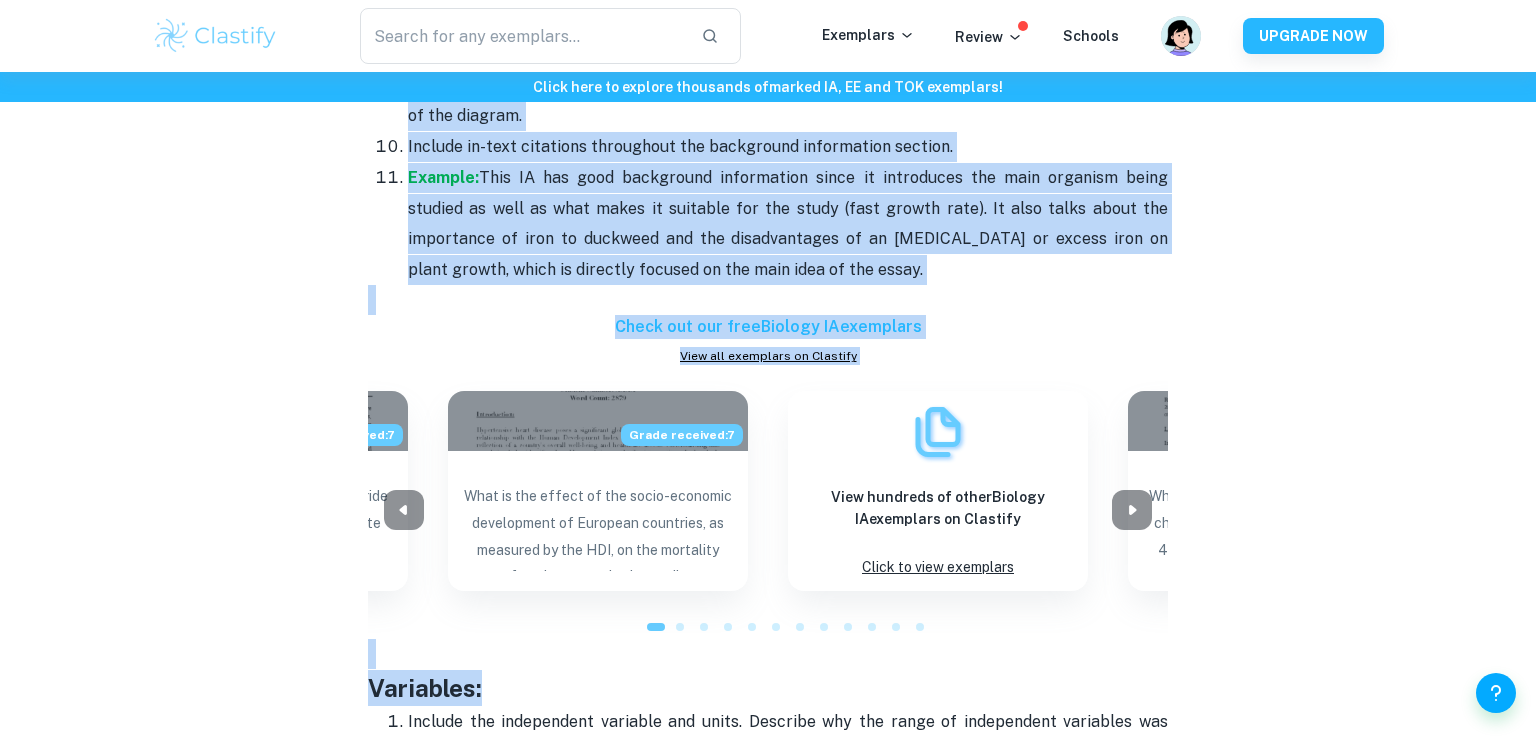 drag, startPoint x: 367, startPoint y: 277, endPoint x: 910, endPoint y: 267, distance: 543.0921 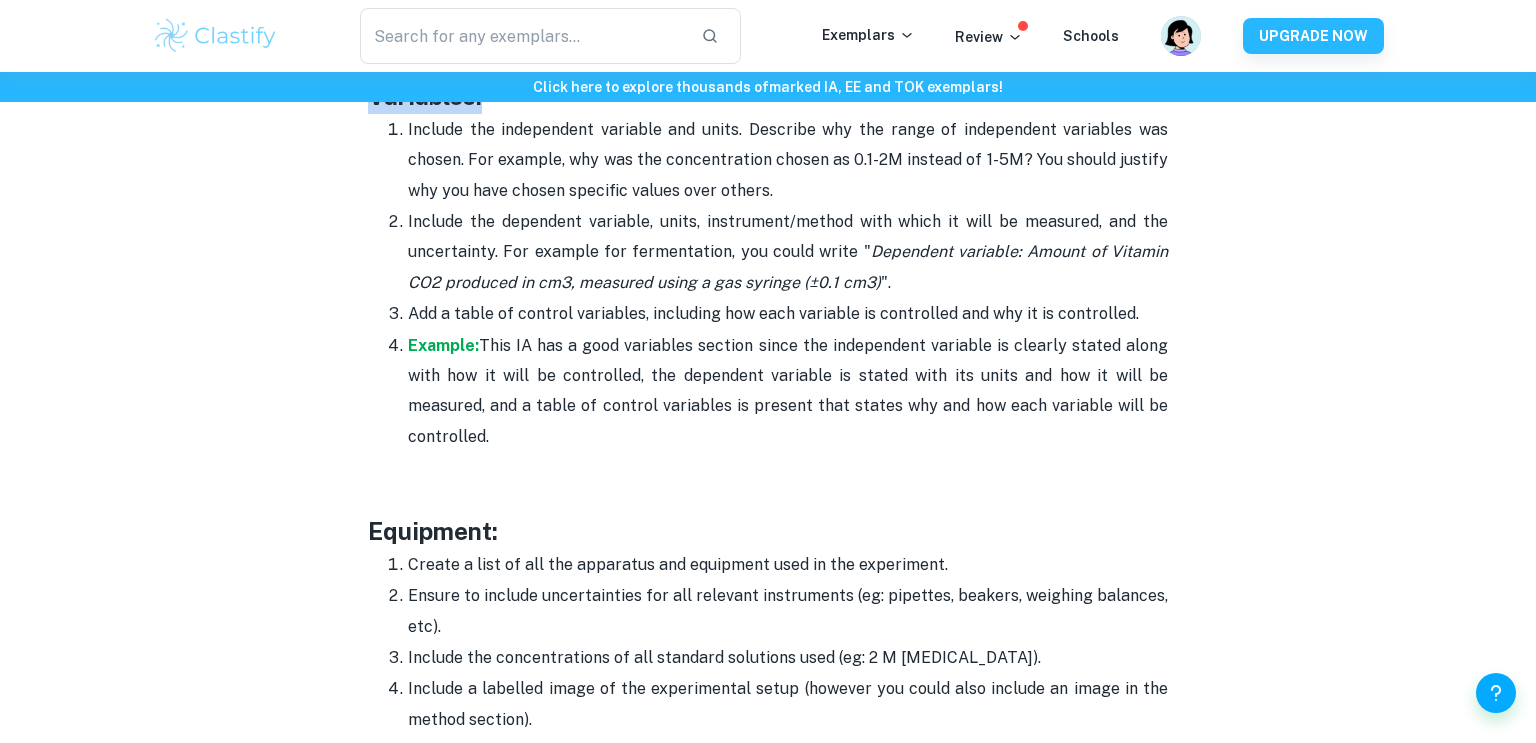 scroll, scrollTop: 3534, scrollLeft: 0, axis: vertical 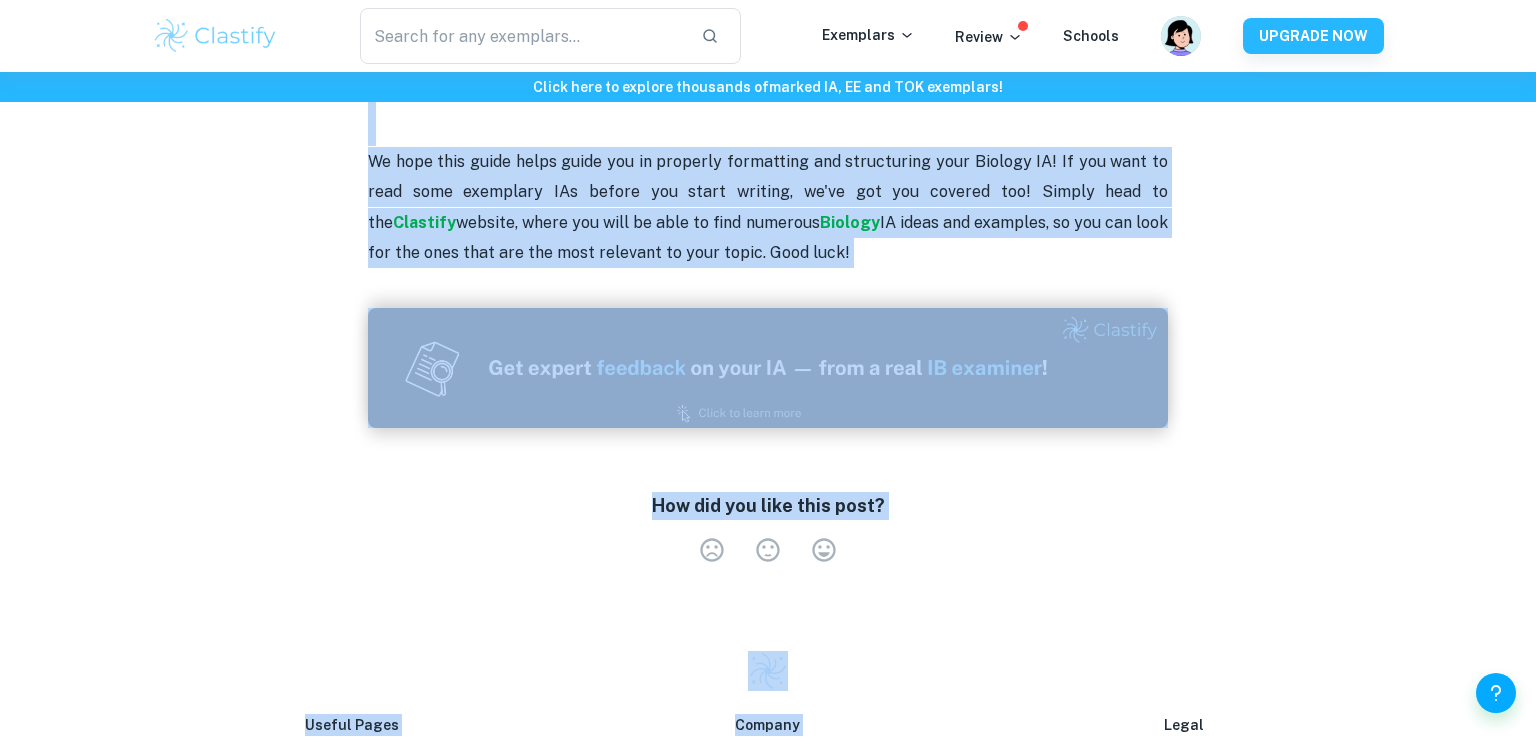 drag, startPoint x: 369, startPoint y: 126, endPoint x: 859, endPoint y: 188, distance: 493.90686 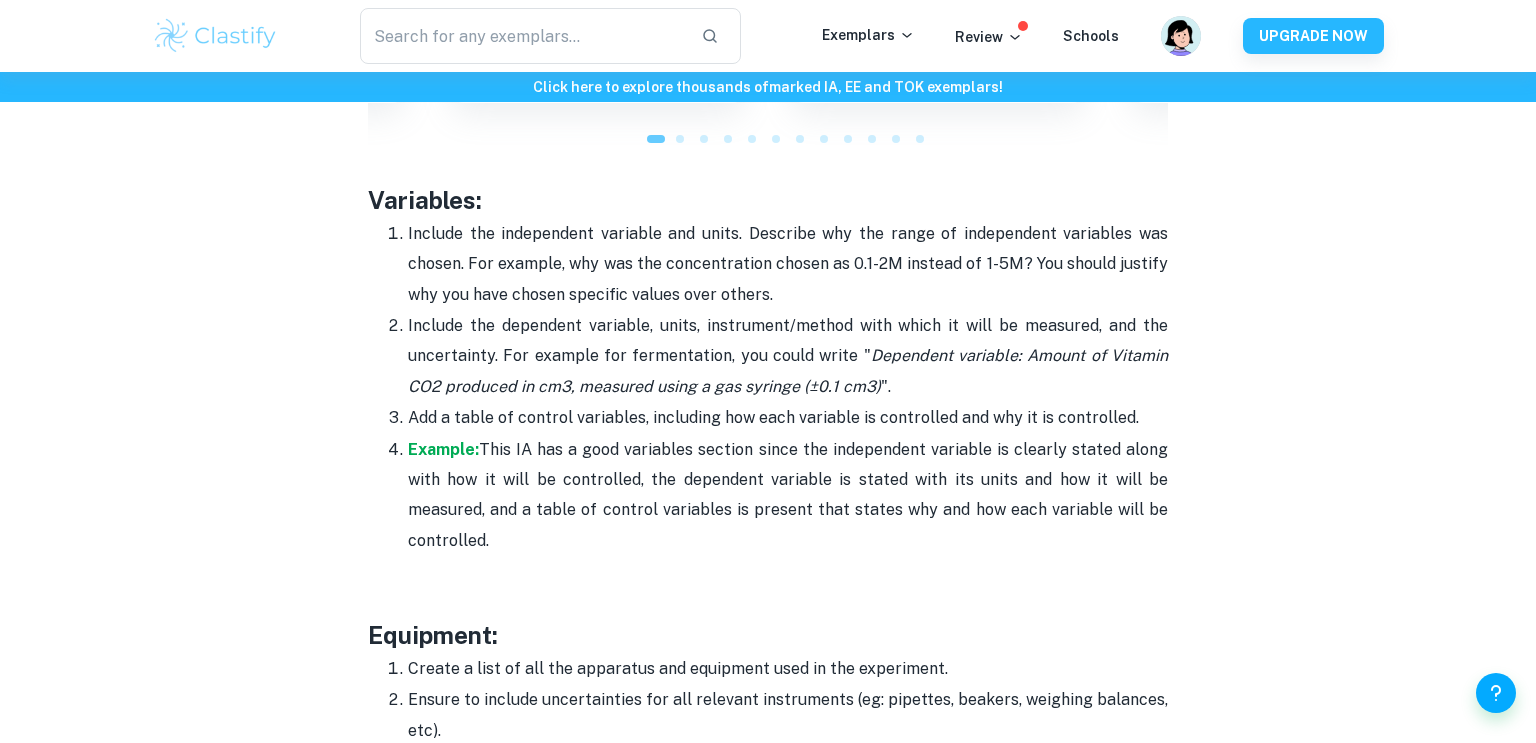 scroll, scrollTop: 3460, scrollLeft: 0, axis: vertical 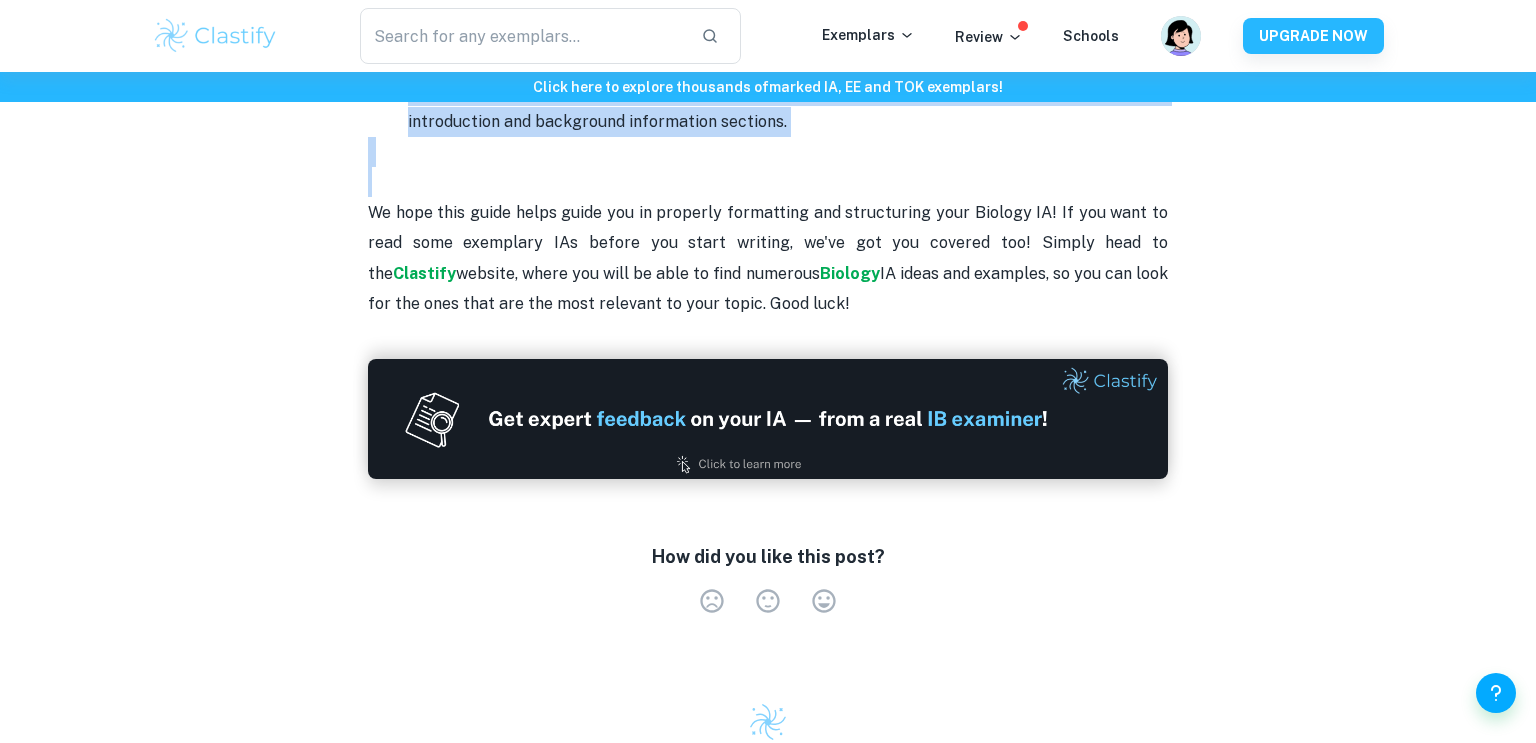 drag, startPoint x: 371, startPoint y: 200, endPoint x: 704, endPoint y: 117, distance: 343.188 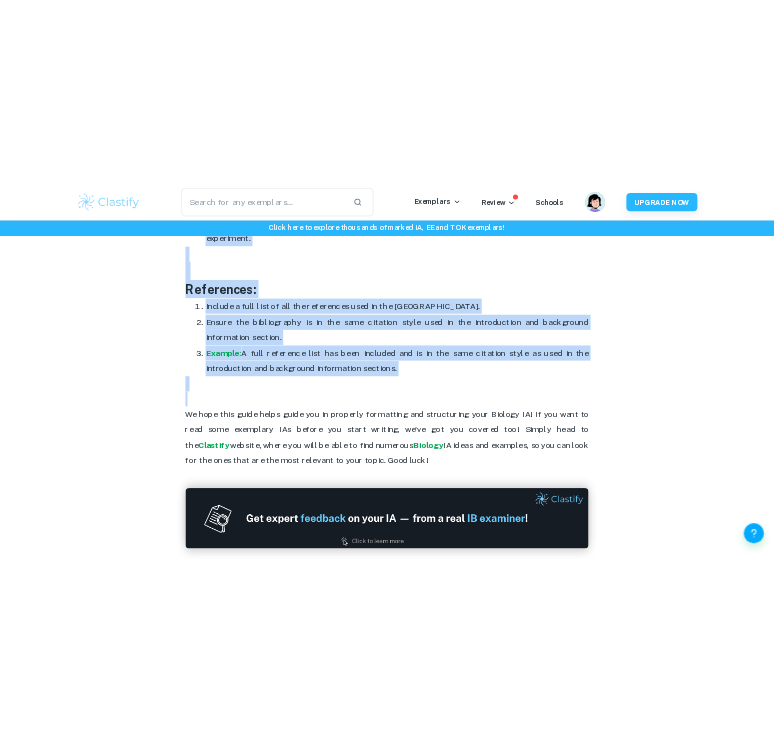 scroll, scrollTop: 6454, scrollLeft: 0, axis: vertical 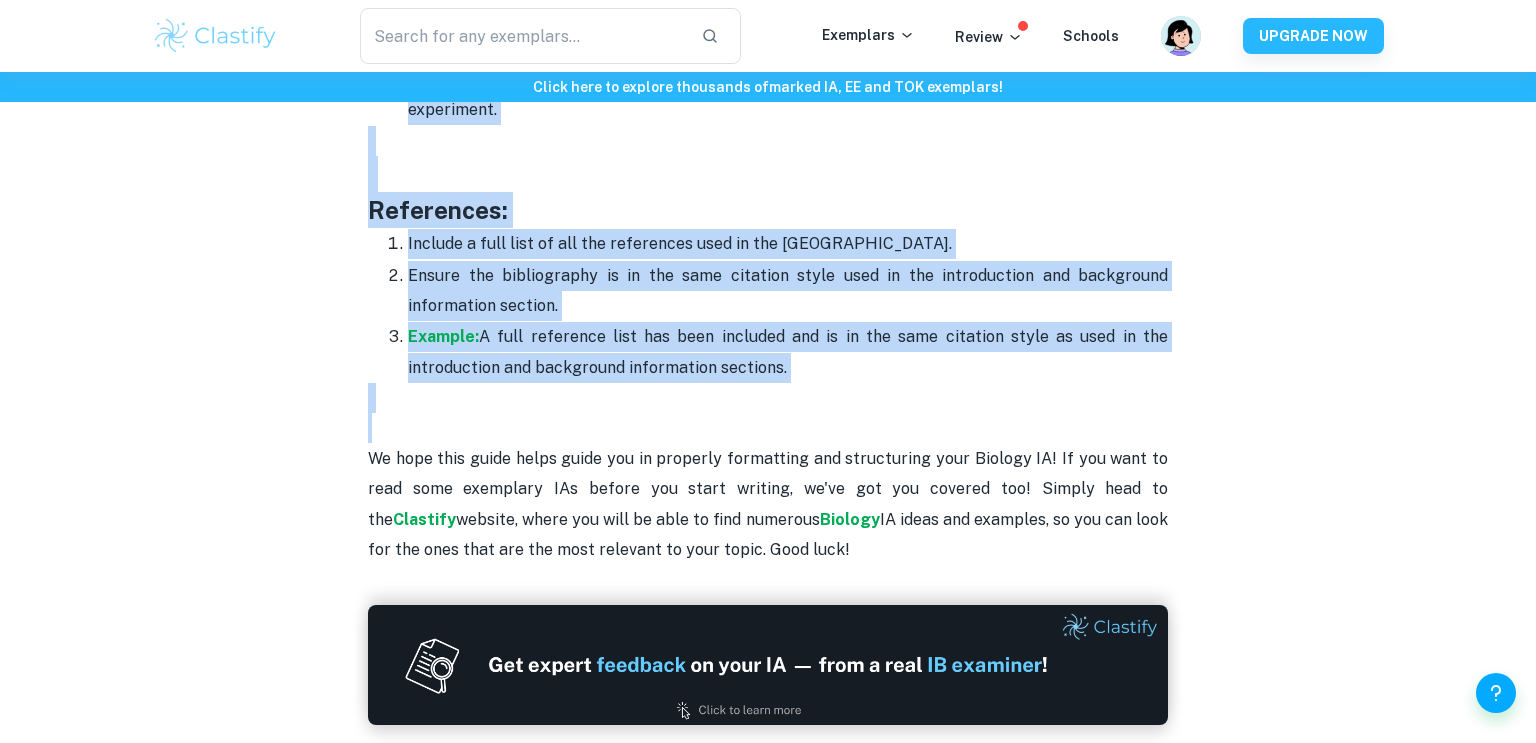 copy on "Variables: Include the independent variable and units. Describe why the range of independent variables was chosen. For example, why was the concentration chosen as 0.1-2M instead of 1-5M? You should justify why you have chosen specific values over others.  Include the dependent variable, units, instrument/method with which it will be measured, and the uncertainty. For example for fermentation, you could write " Dependent variable: Amount of Vitamin CO2 produced in cm3, measured using a gas syringe (±0.1 cm3) ". Add a table of control variables, including how each variable is controlled and why it is controlled.  Example:  This IA has a good variables section since the independent variable is clearly stated along with how it will be controlled, the dependent variable is stated with its units and how it will be measured, and a table of control variables is present that states why and how each variable will be controlled.      Equipment: Create a list of all the apparatus and equipment used in the experiment...." 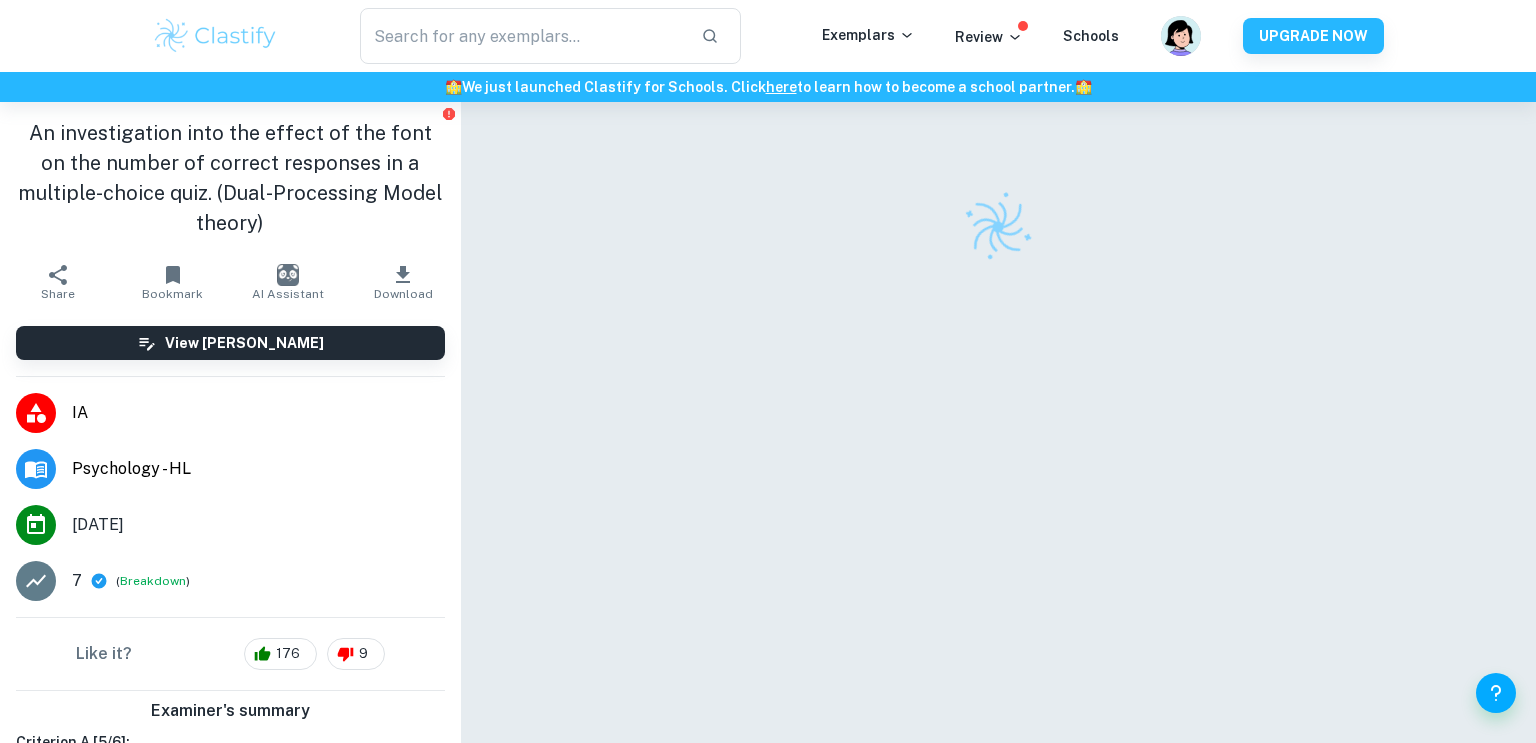 scroll, scrollTop: 0, scrollLeft: 0, axis: both 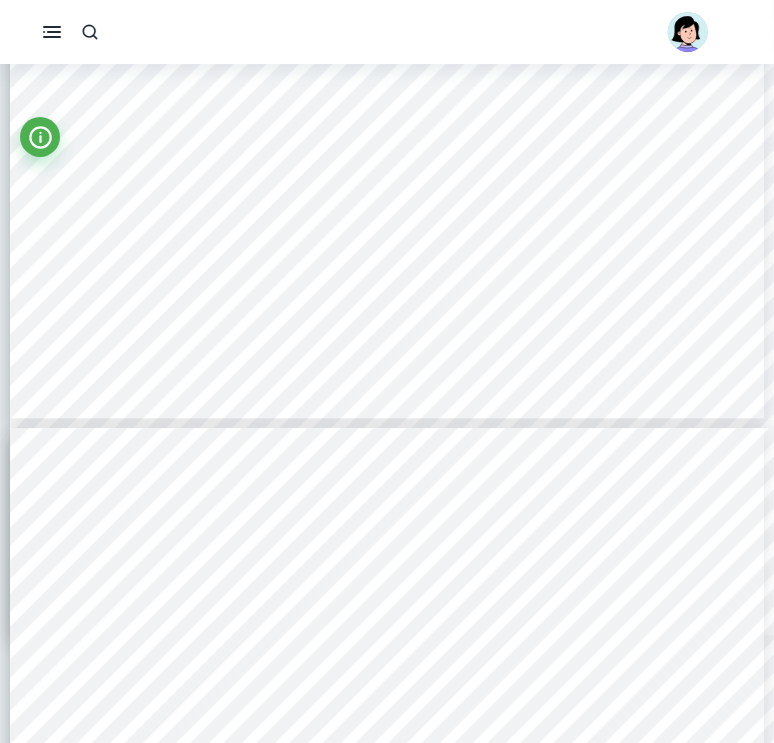 type on "3" 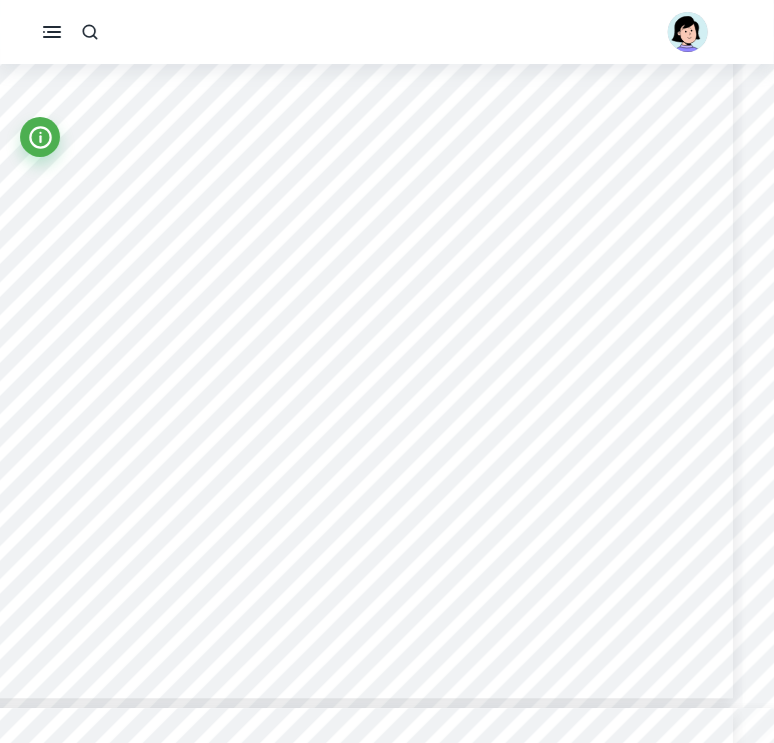 scroll, scrollTop: 2602, scrollLeft: 31, axis: both 